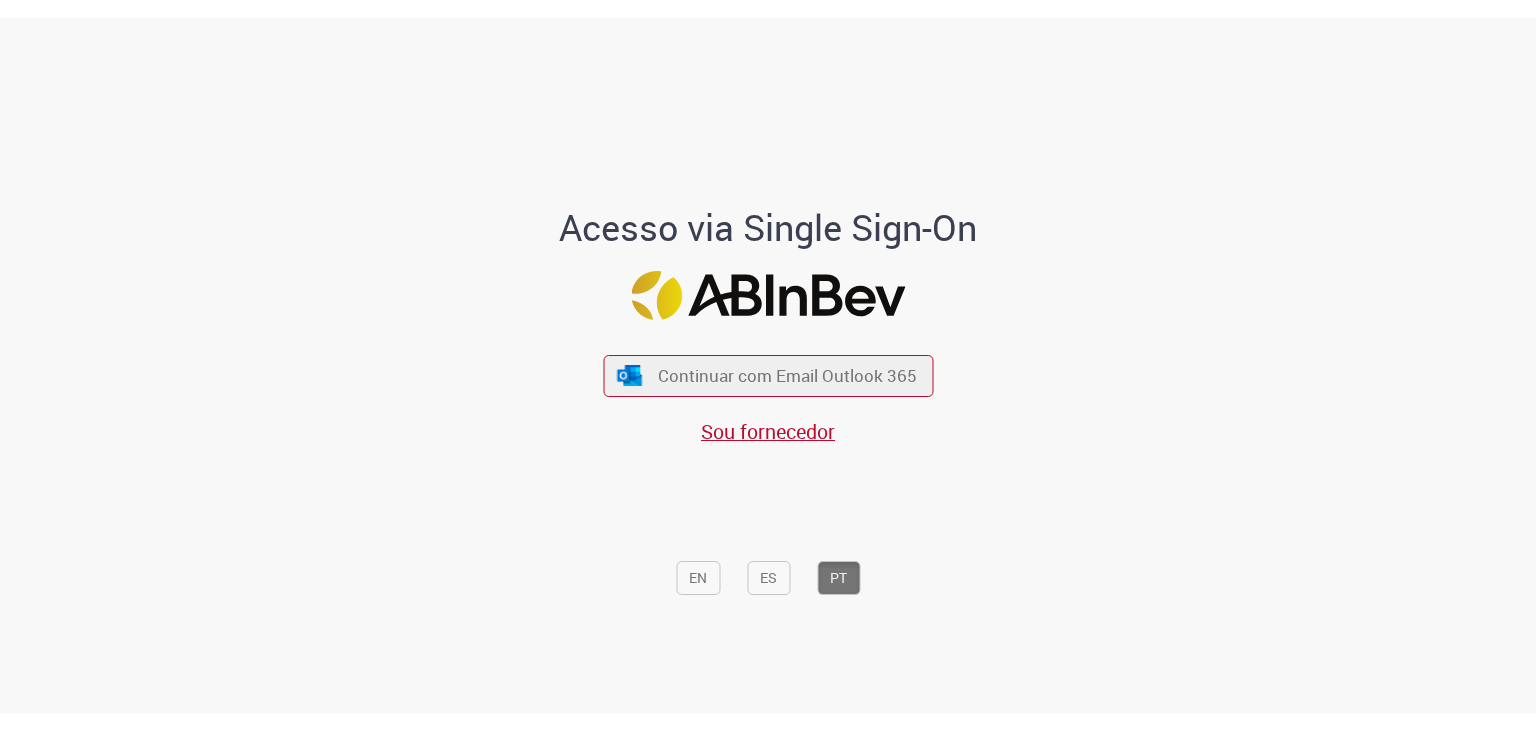 scroll, scrollTop: 0, scrollLeft: 0, axis: both 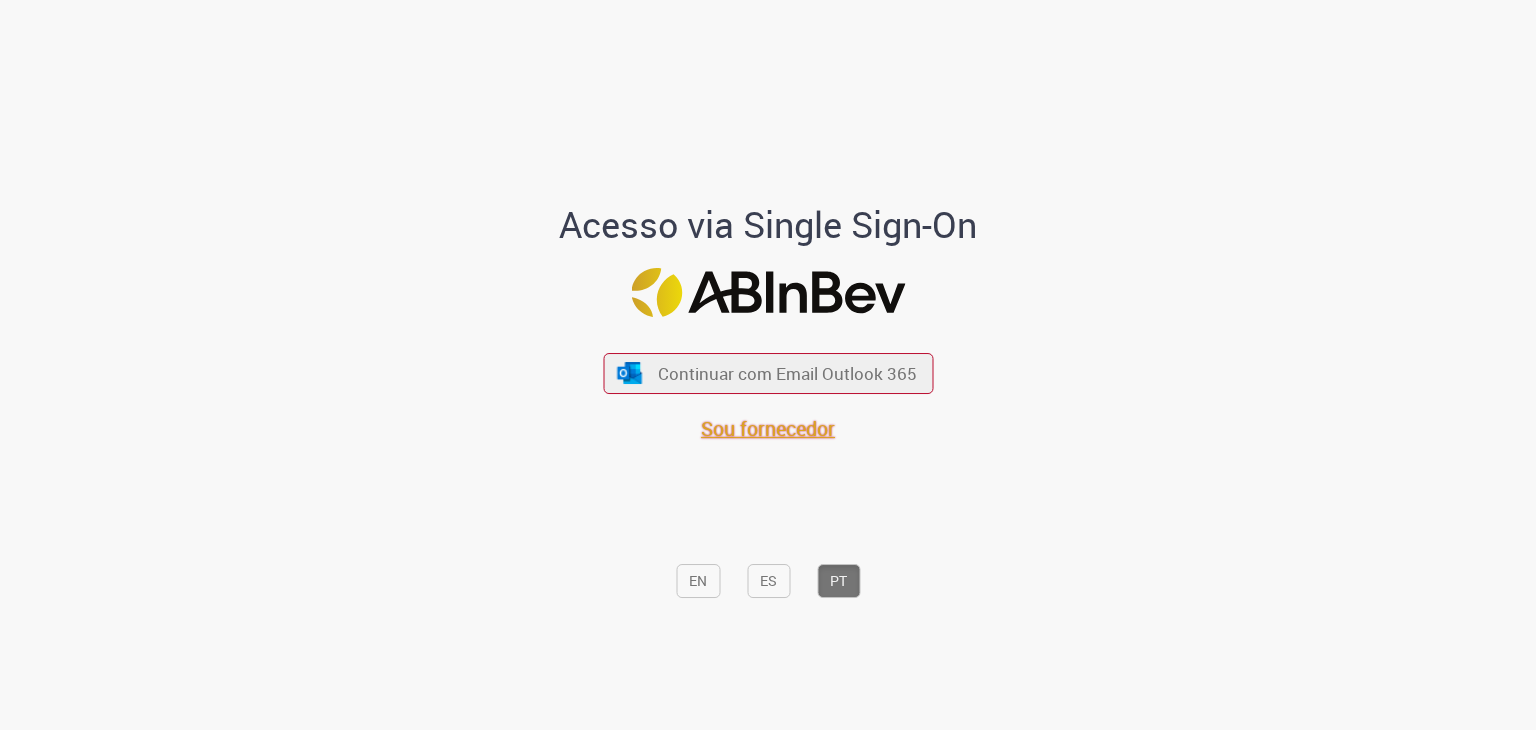 click on "Sou fornecedor" at bounding box center (768, 428) 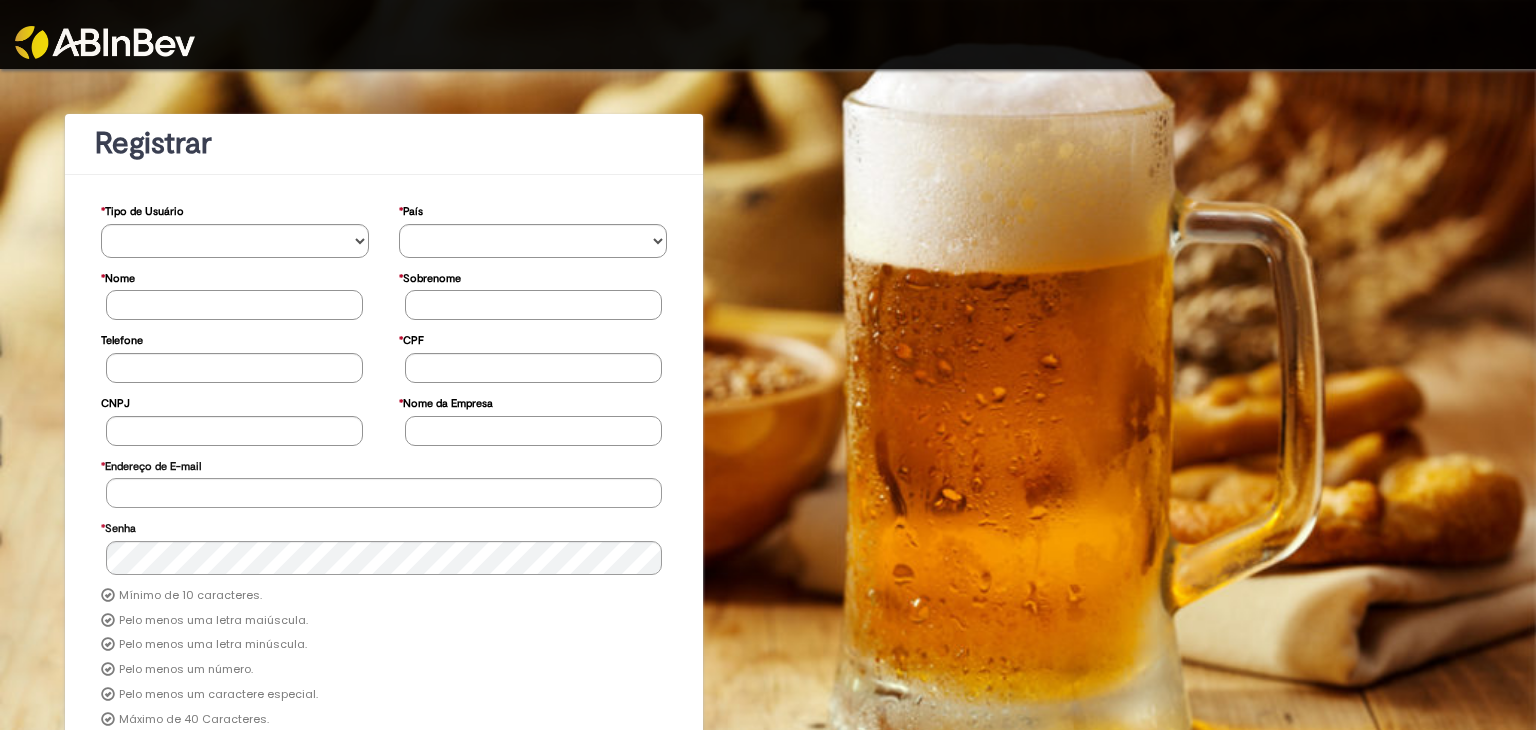 scroll, scrollTop: 0, scrollLeft: 0, axis: both 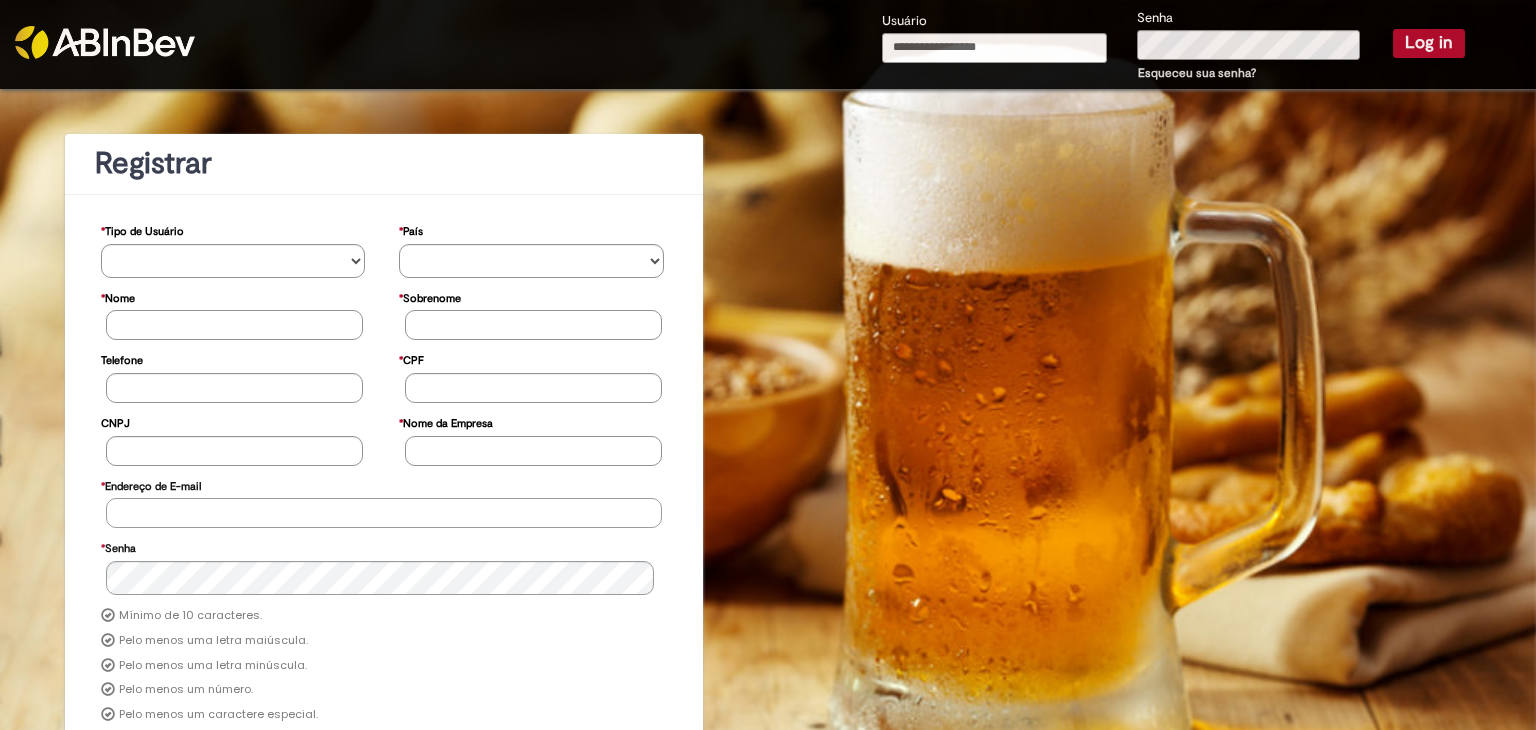 type on "**********" 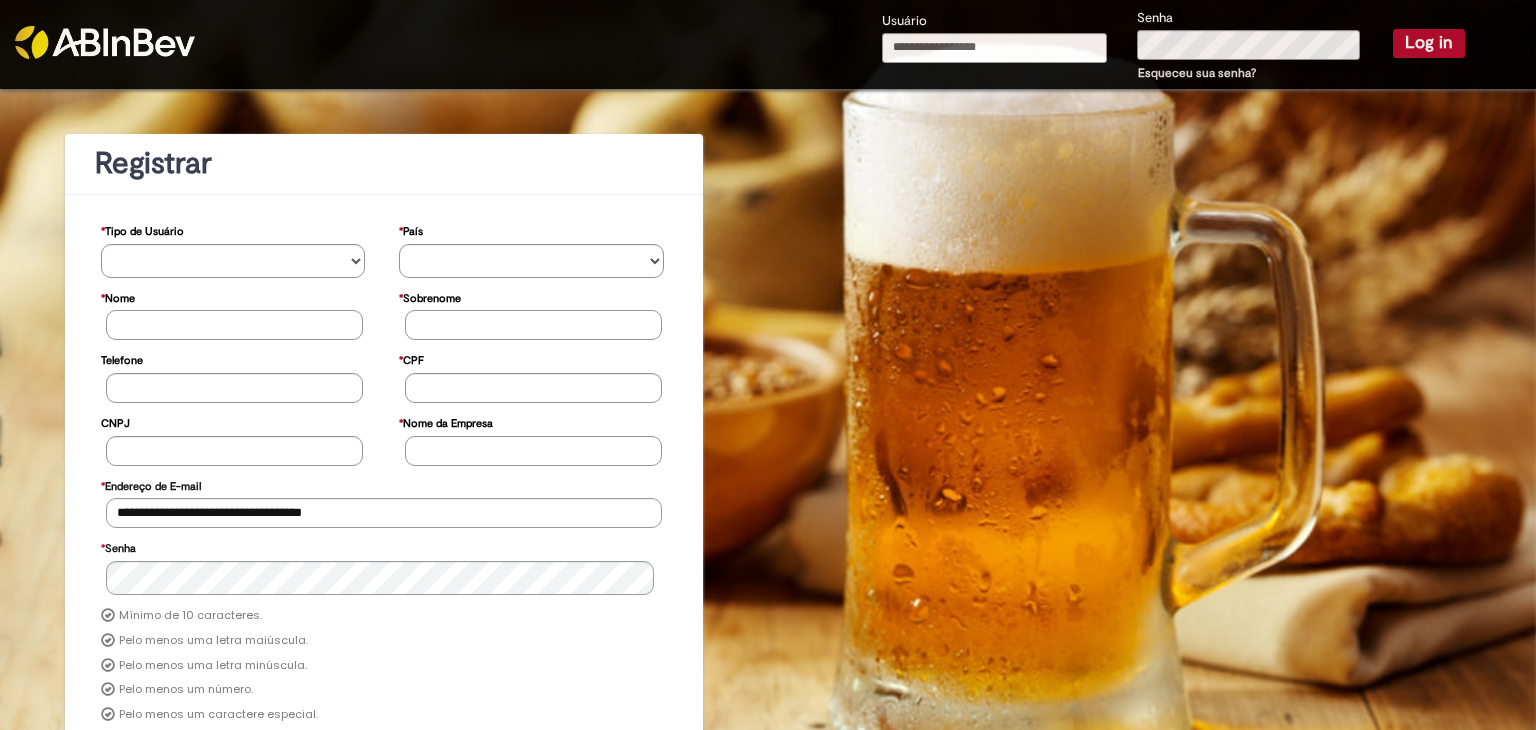 type on "**********" 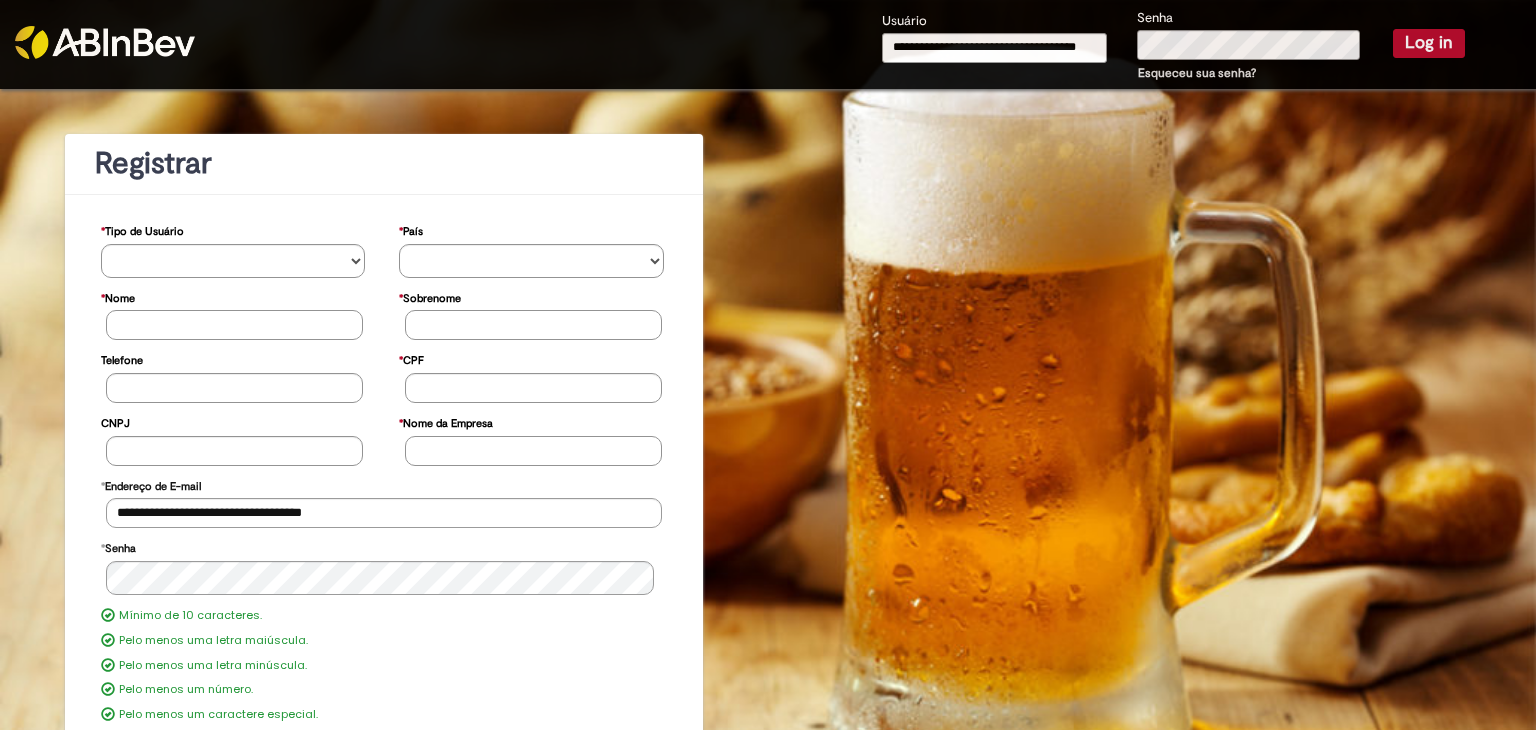 click on "Log in" at bounding box center (1429, 43) 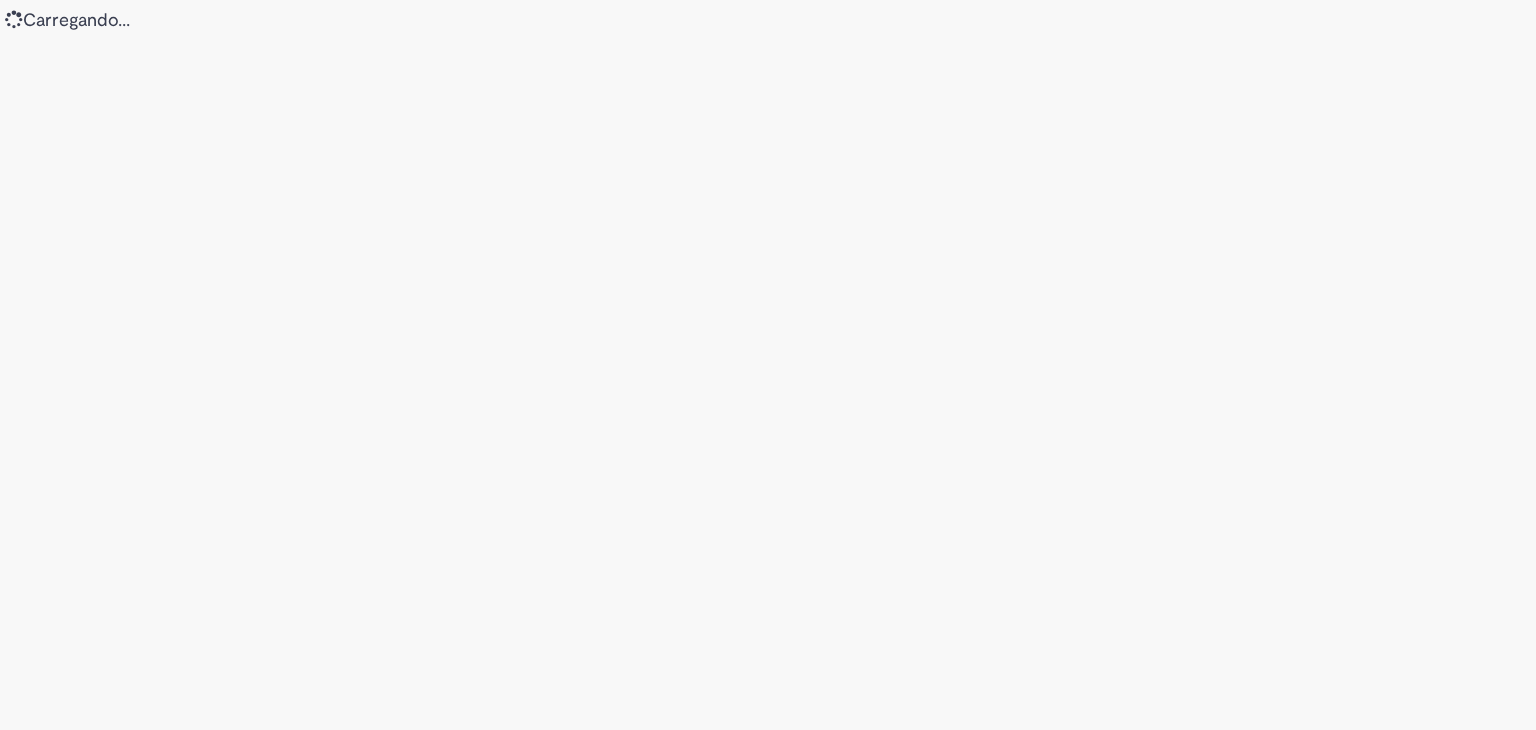 scroll, scrollTop: 0, scrollLeft: 0, axis: both 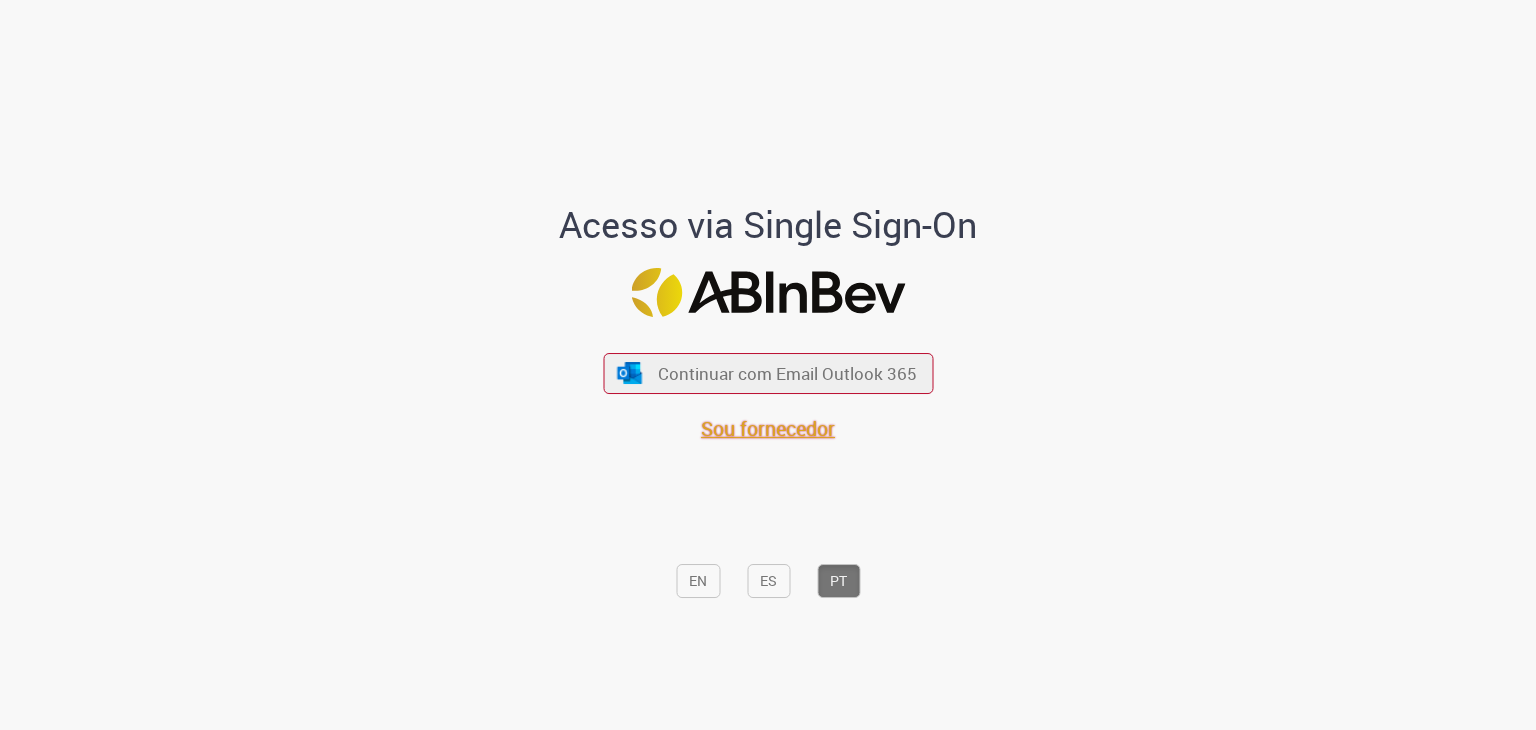 click on "Sou fornecedor" at bounding box center [768, 428] 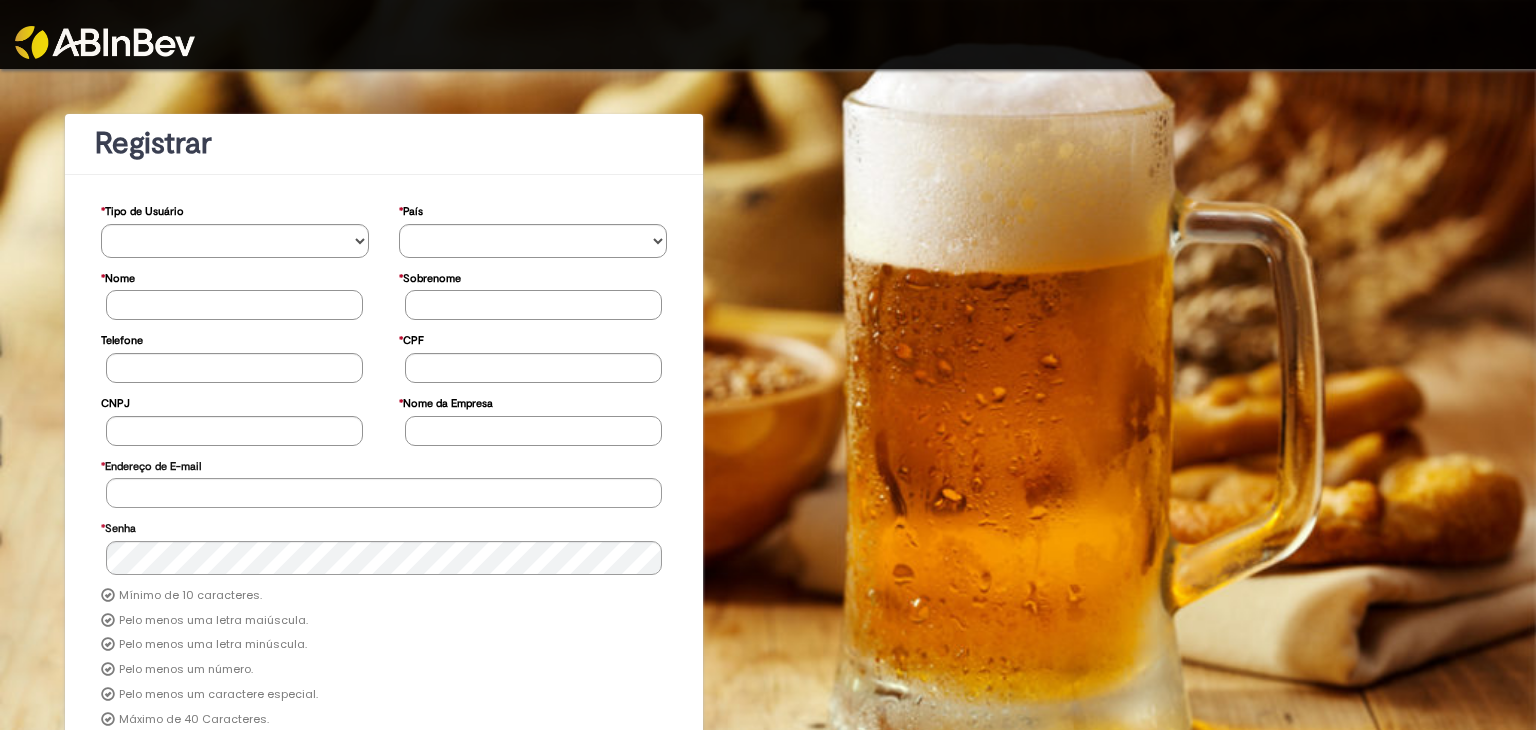 scroll, scrollTop: 0, scrollLeft: 0, axis: both 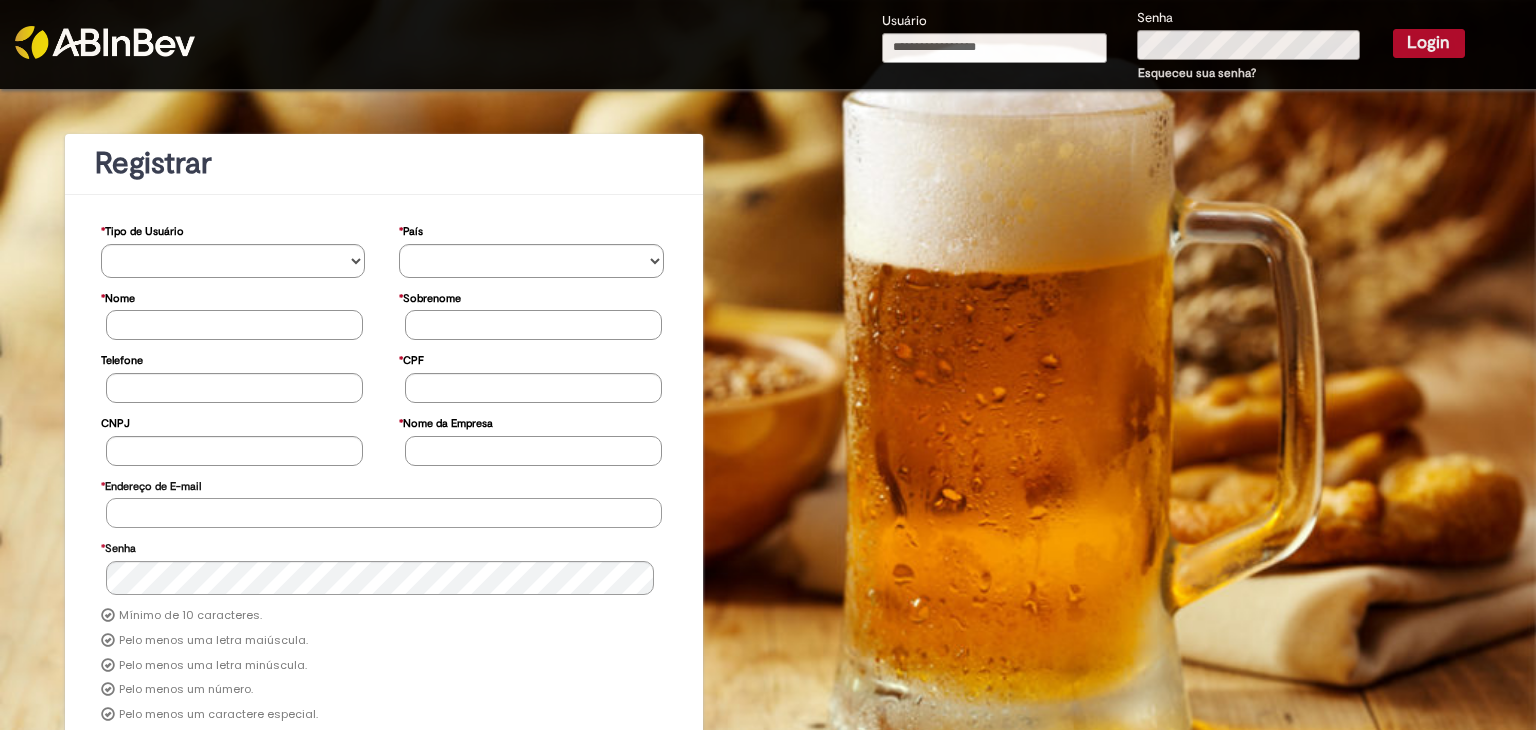 type on "**********" 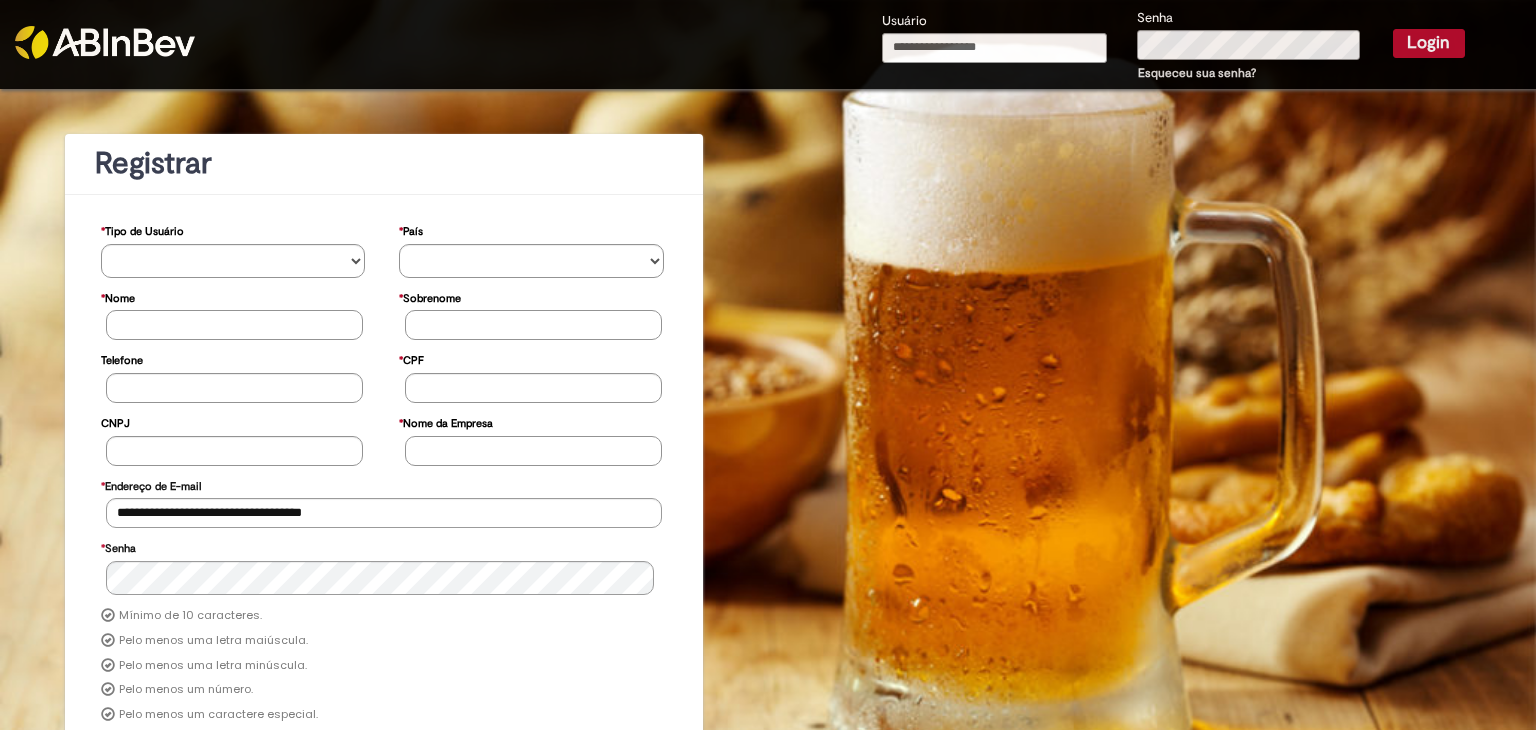 type on "**********" 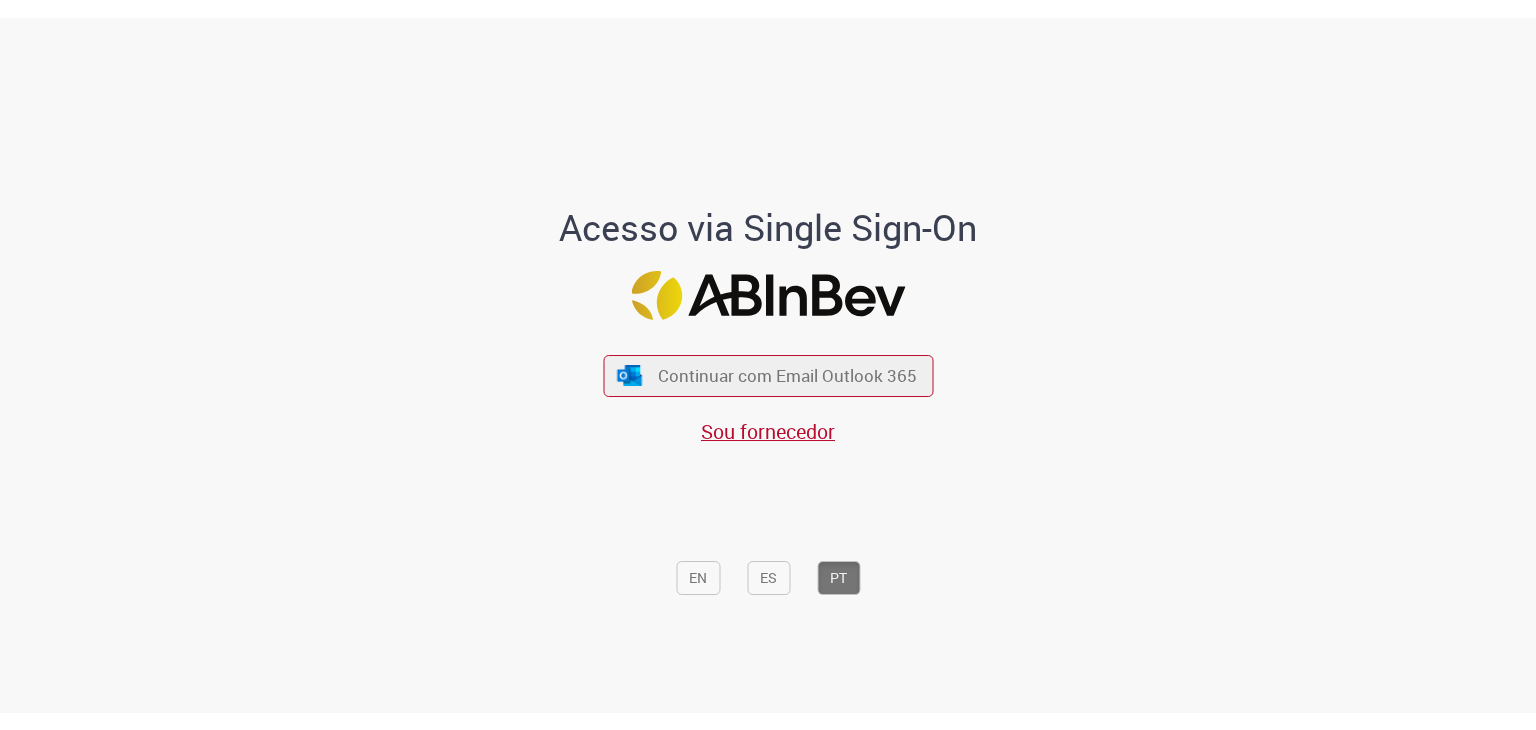 scroll, scrollTop: 0, scrollLeft: 0, axis: both 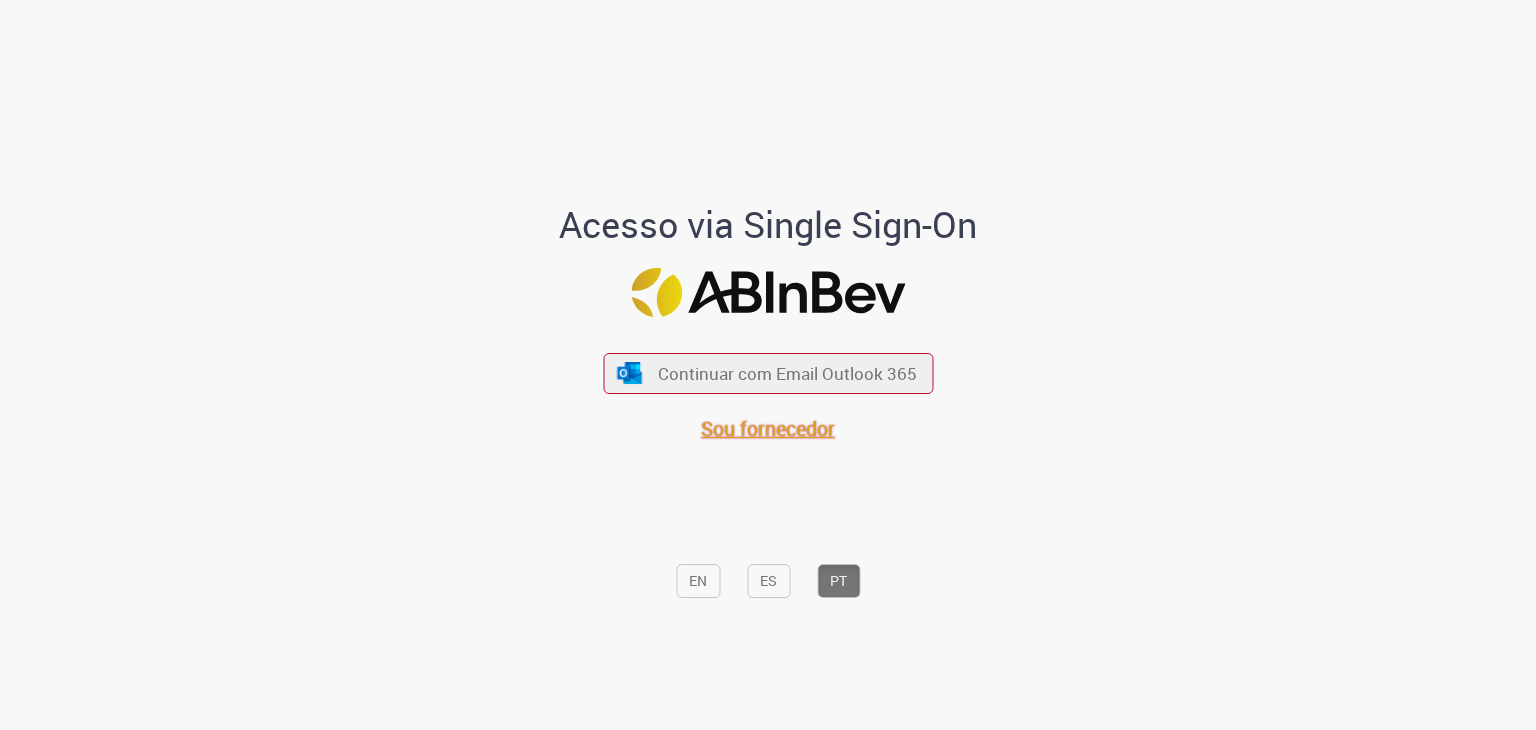click on "Sou fornecedor" at bounding box center (768, 428) 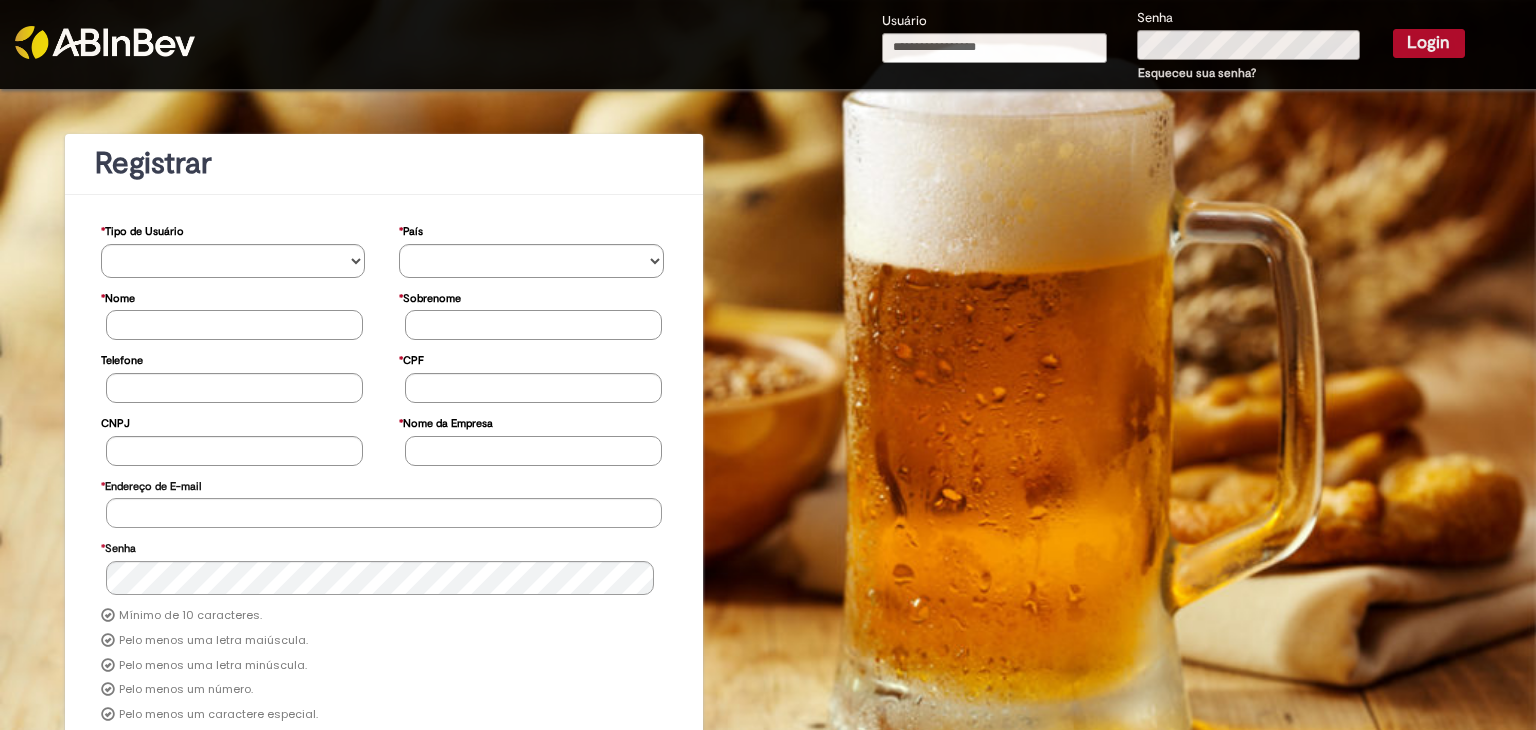 scroll, scrollTop: 0, scrollLeft: 0, axis: both 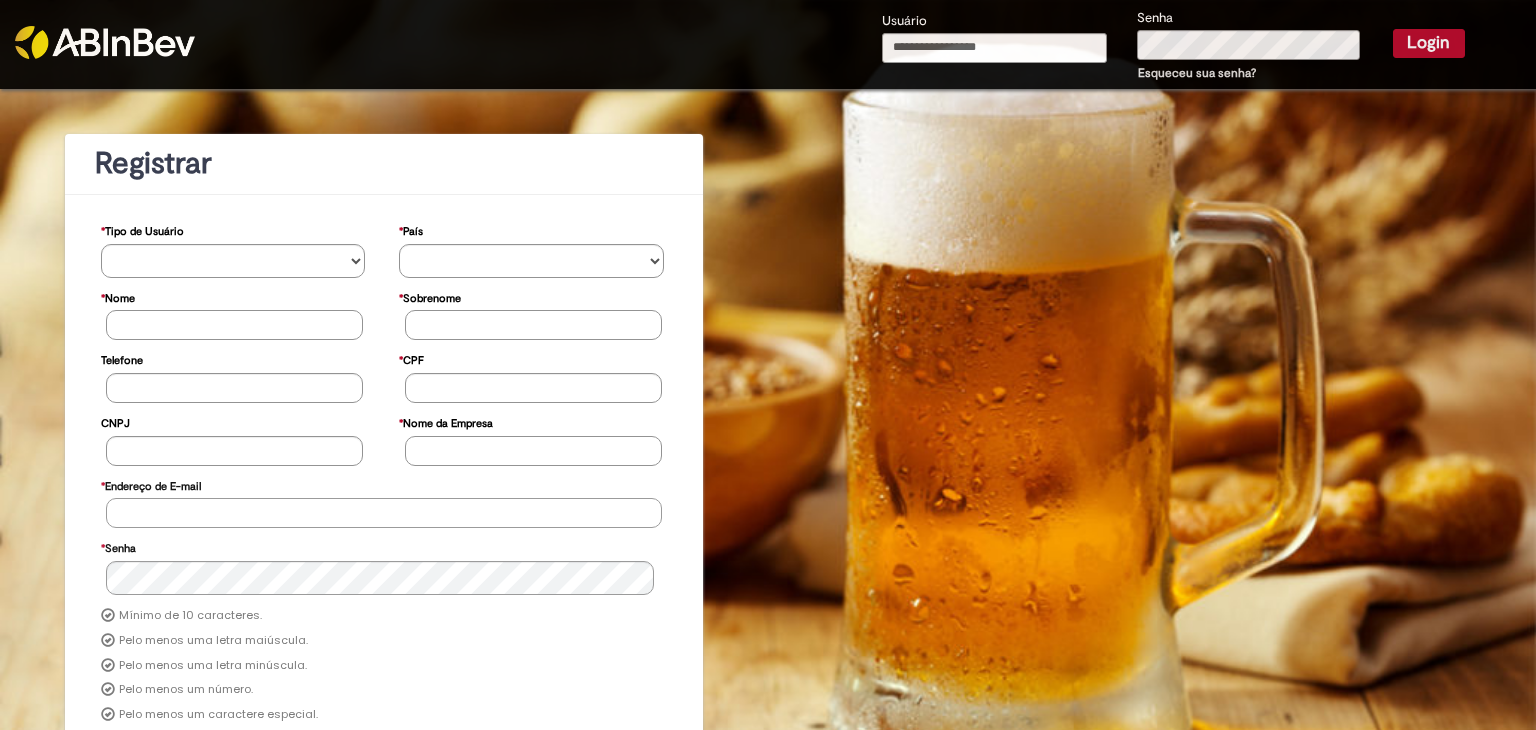 type on "**********" 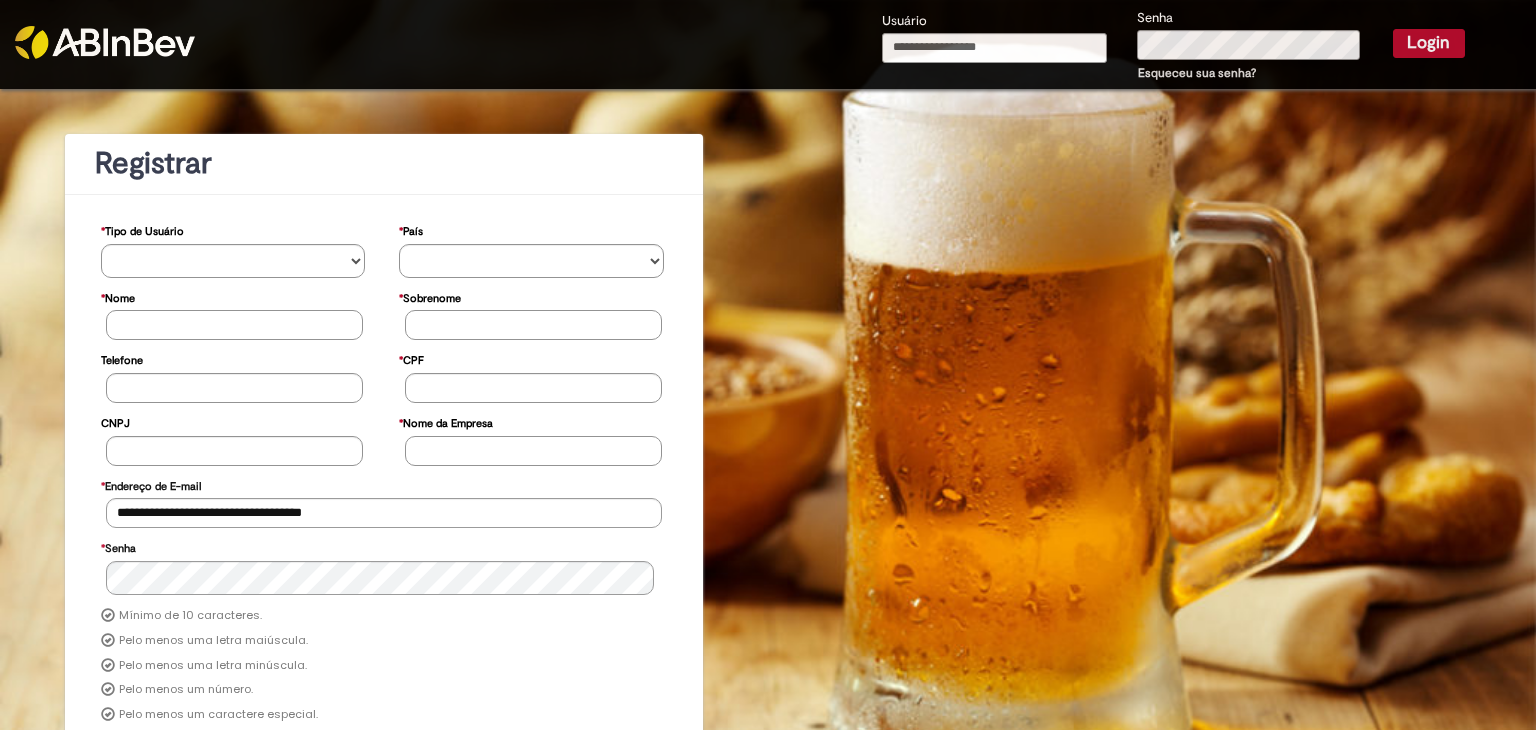 type on "**********" 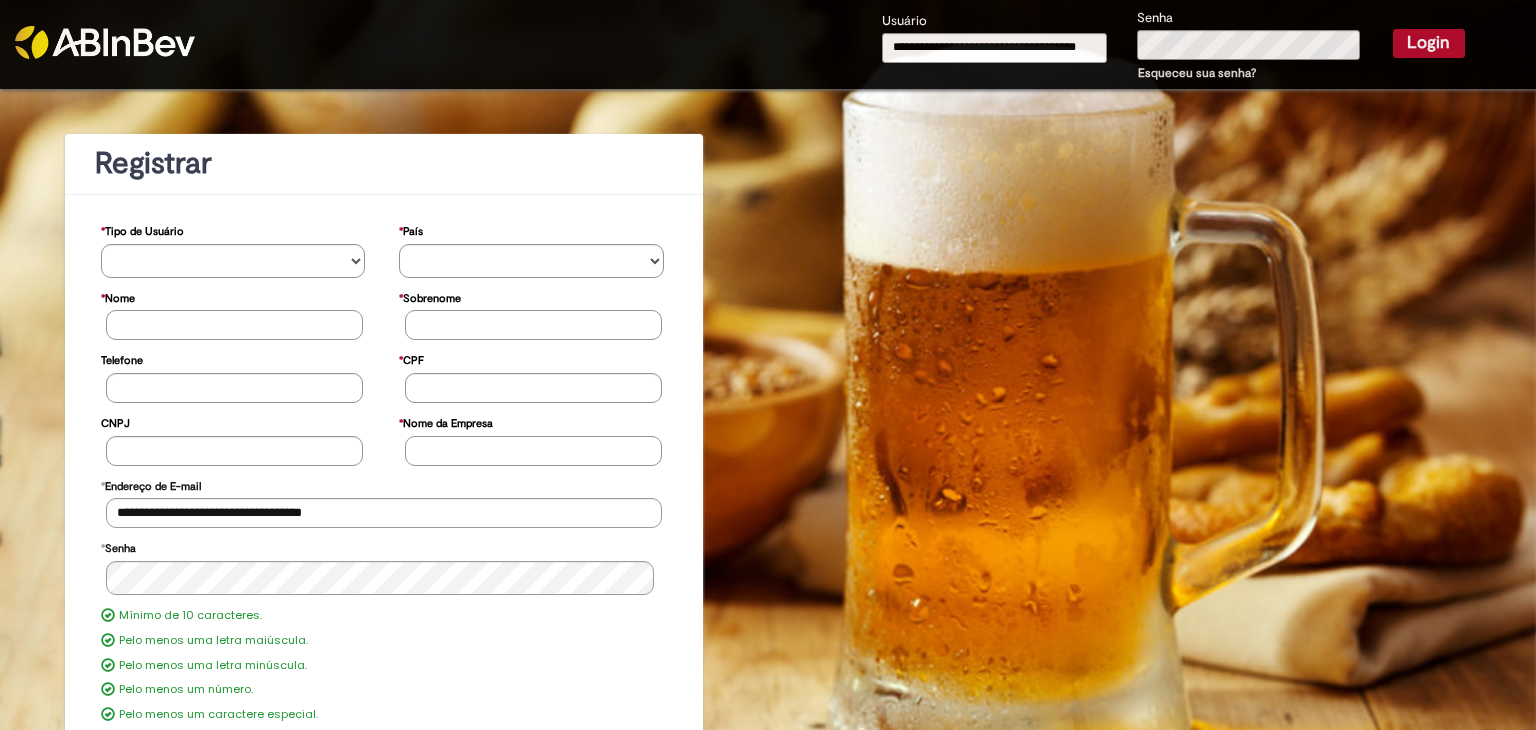 click on "Login" at bounding box center (1429, 43) 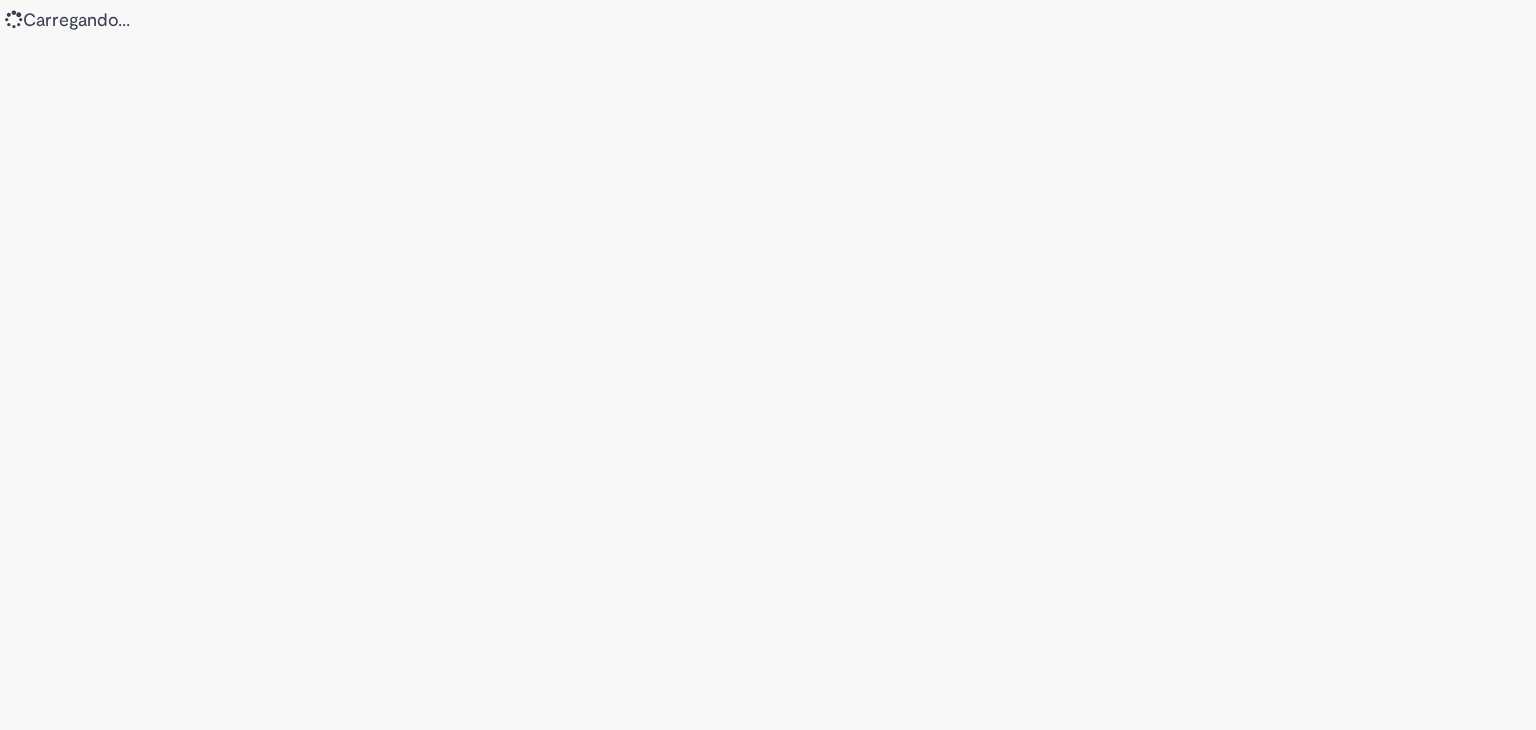 scroll, scrollTop: 0, scrollLeft: 0, axis: both 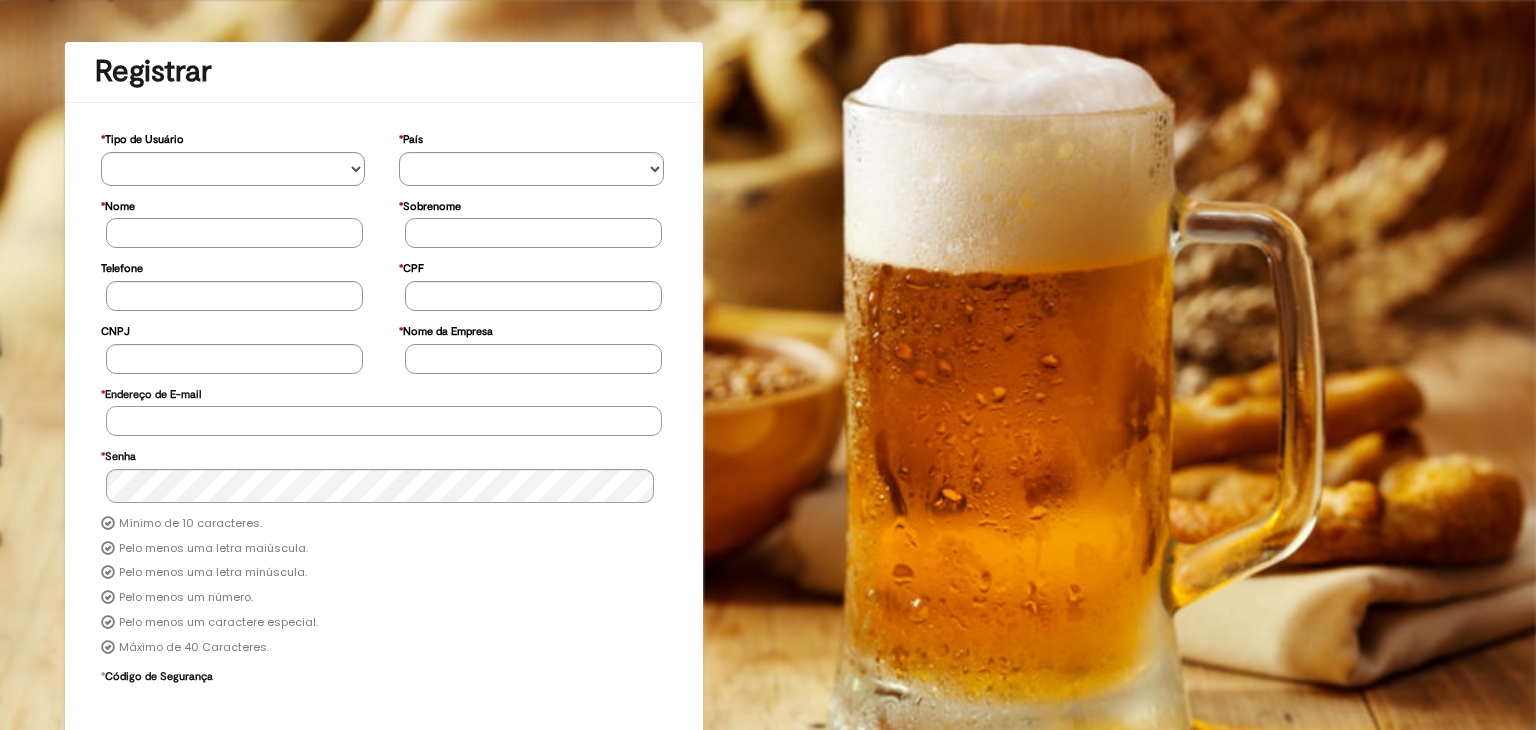 type on "**********" 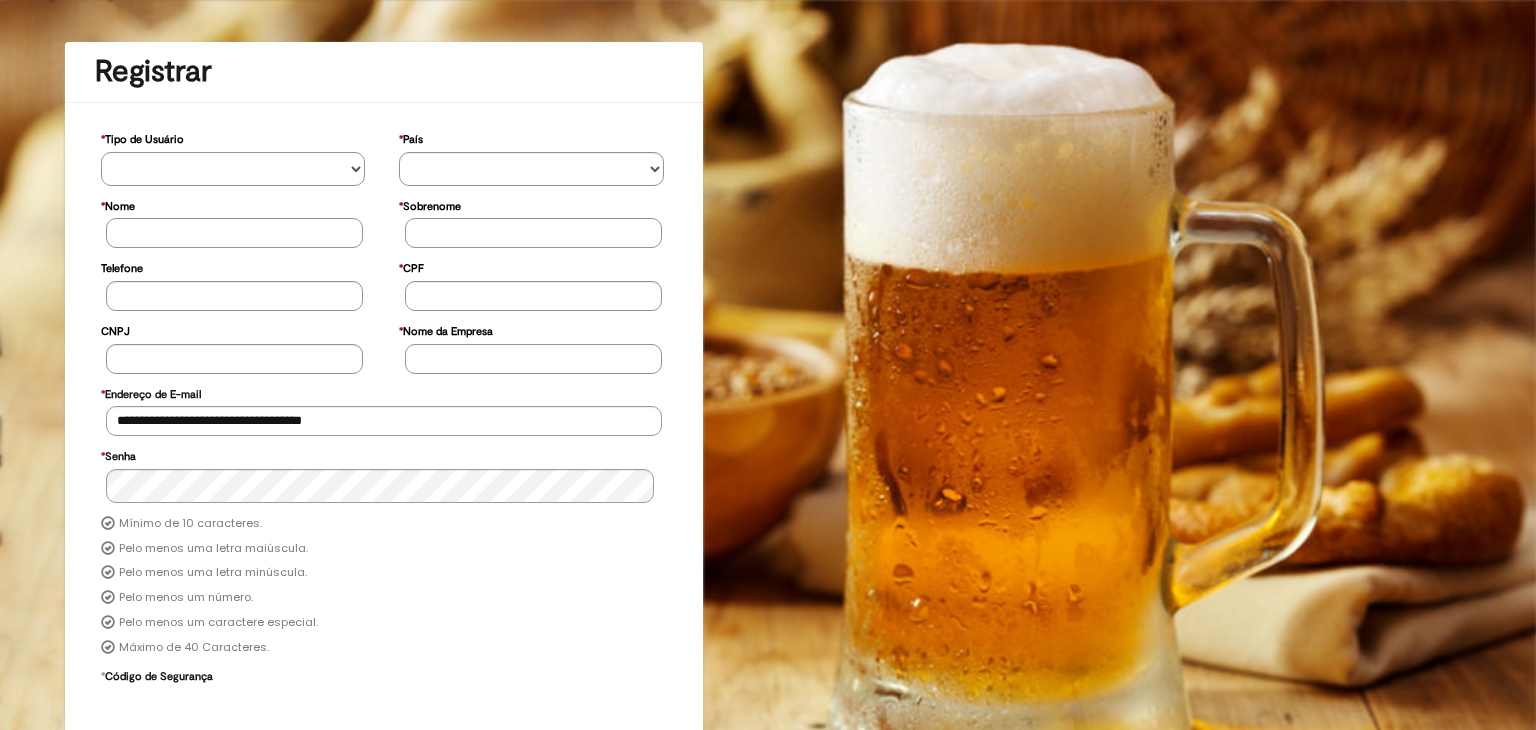 click on "**********" at bounding box center [233, 169] 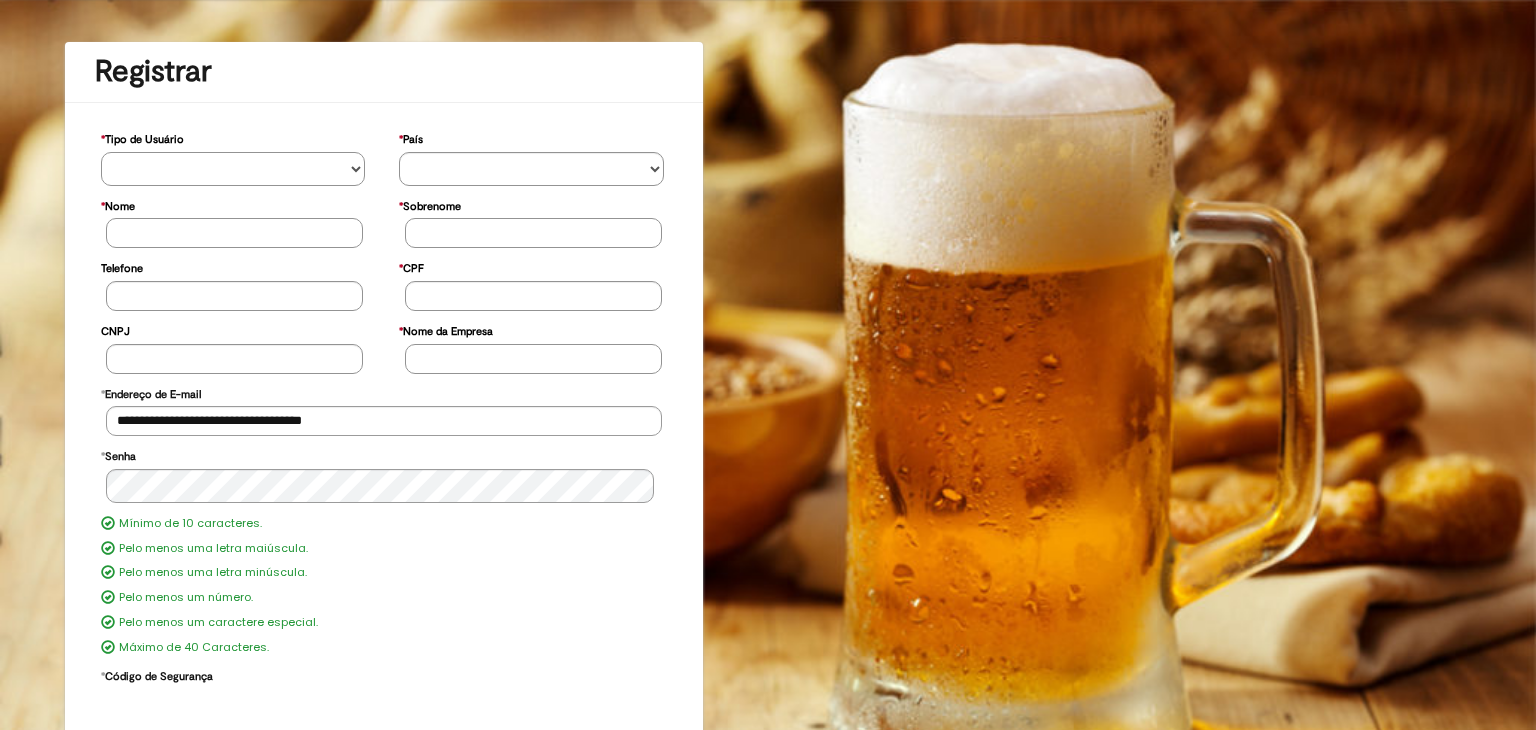 select on "*********" 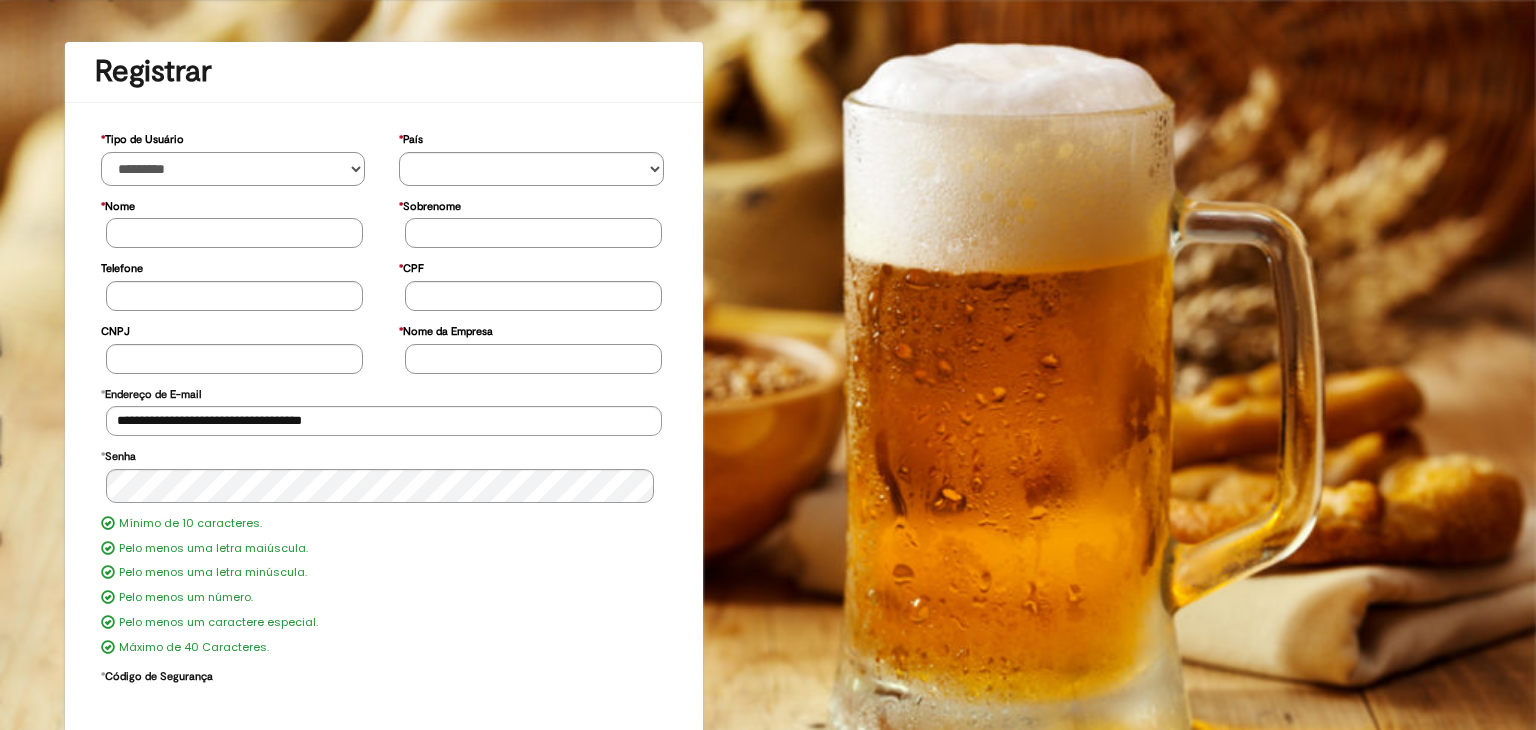 click on "**********" at bounding box center [233, 169] 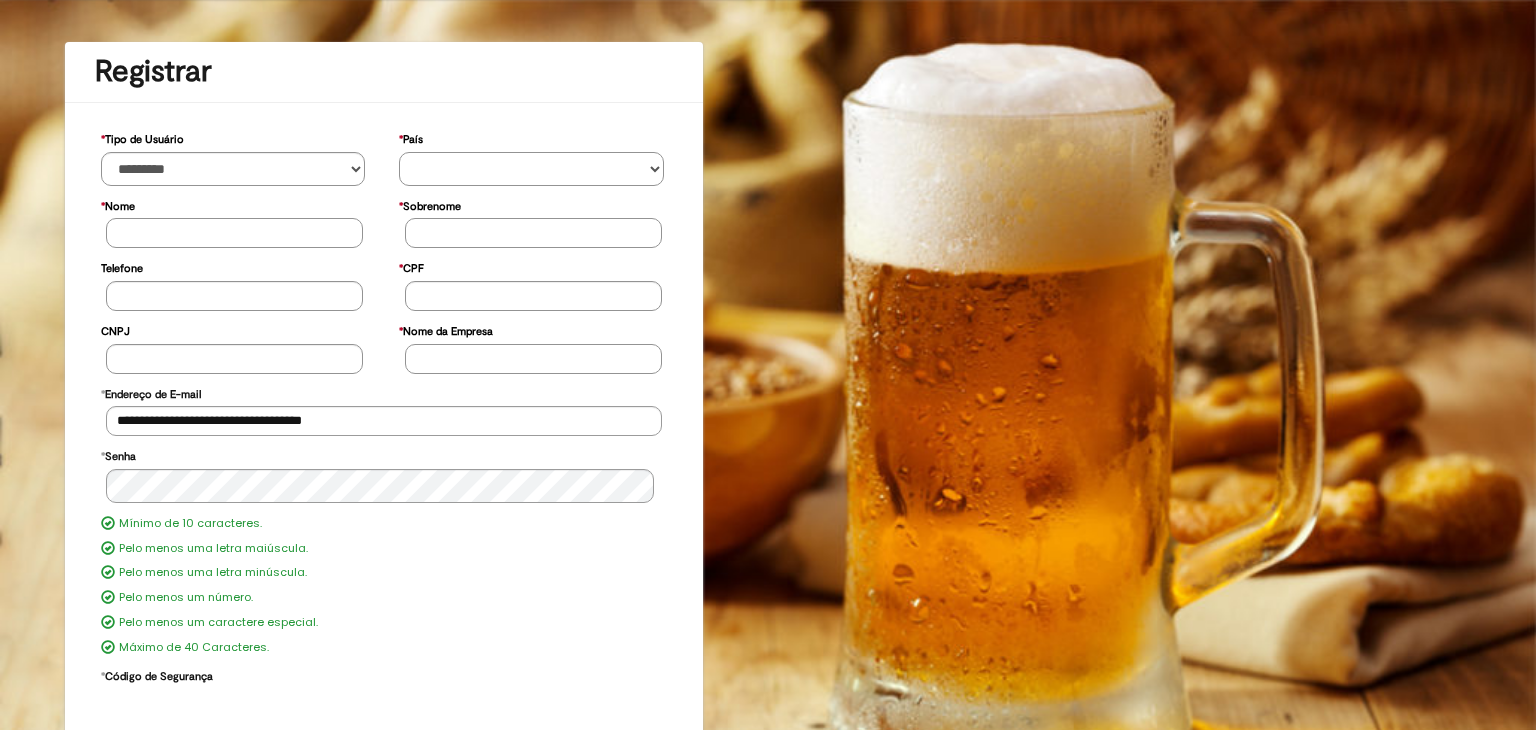click on "*********   *******   ******   *****   ********   *******" at bounding box center (531, 169) 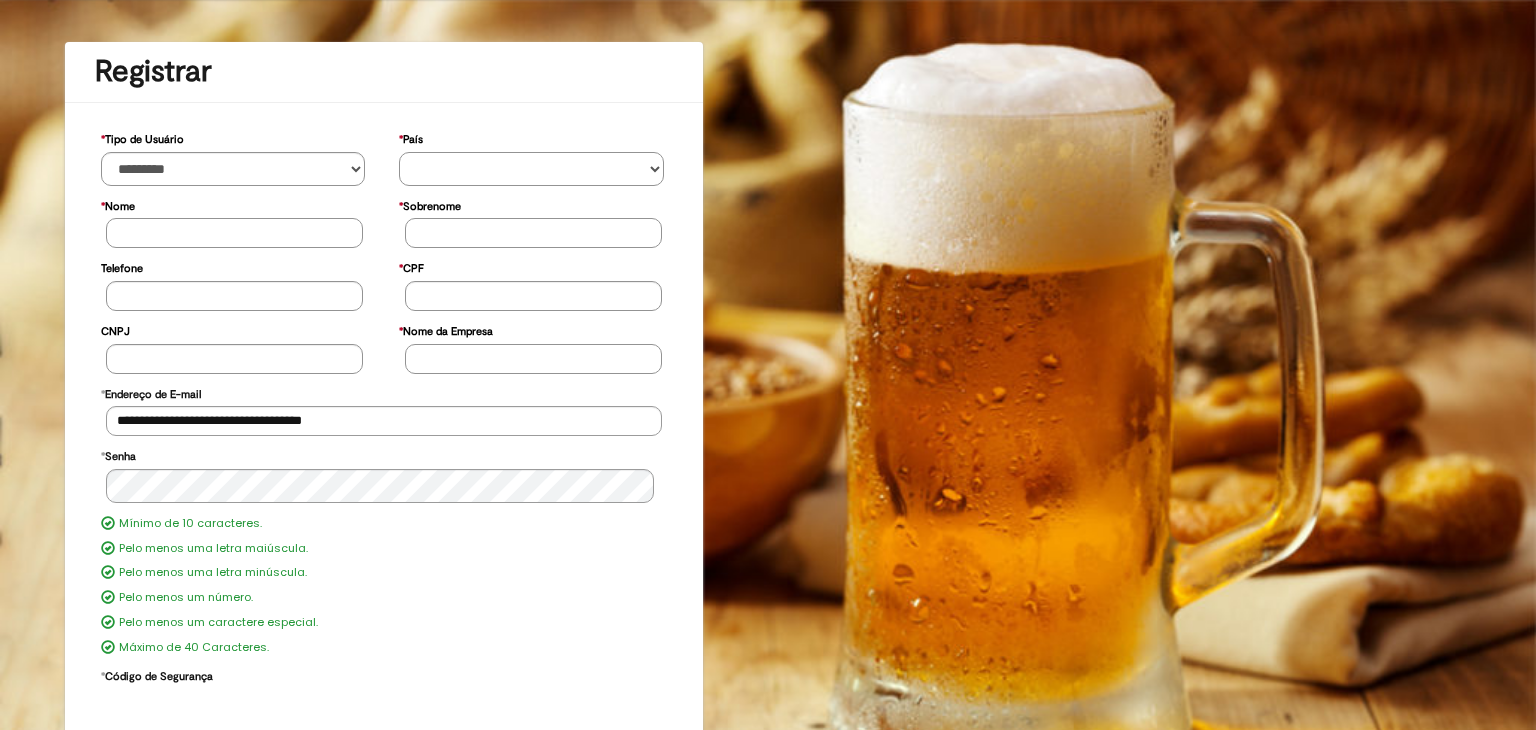select on "**" 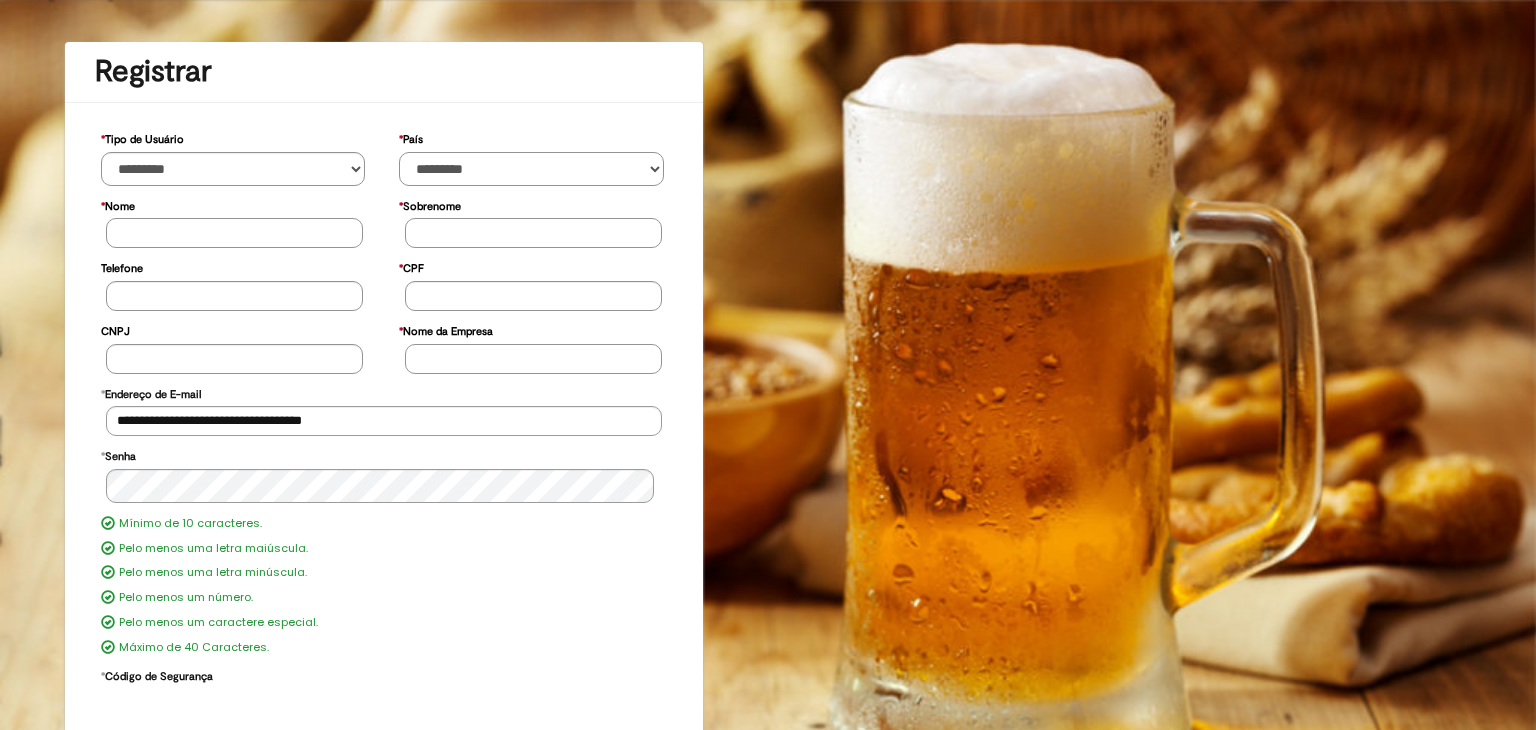 click on "*********   *******   ******   *****   ********   *******" at bounding box center (531, 169) 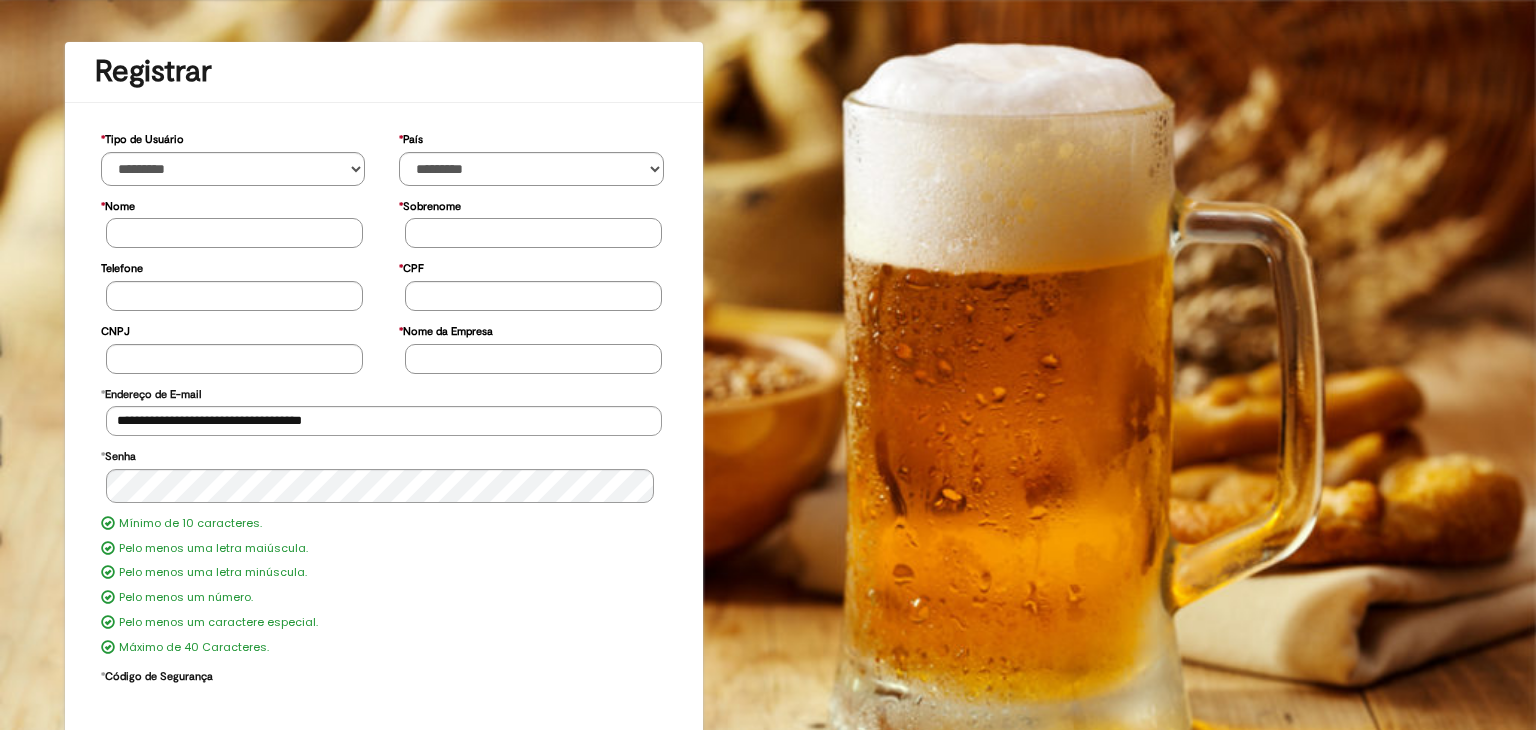 click on "*  Nome" at bounding box center (234, 233) 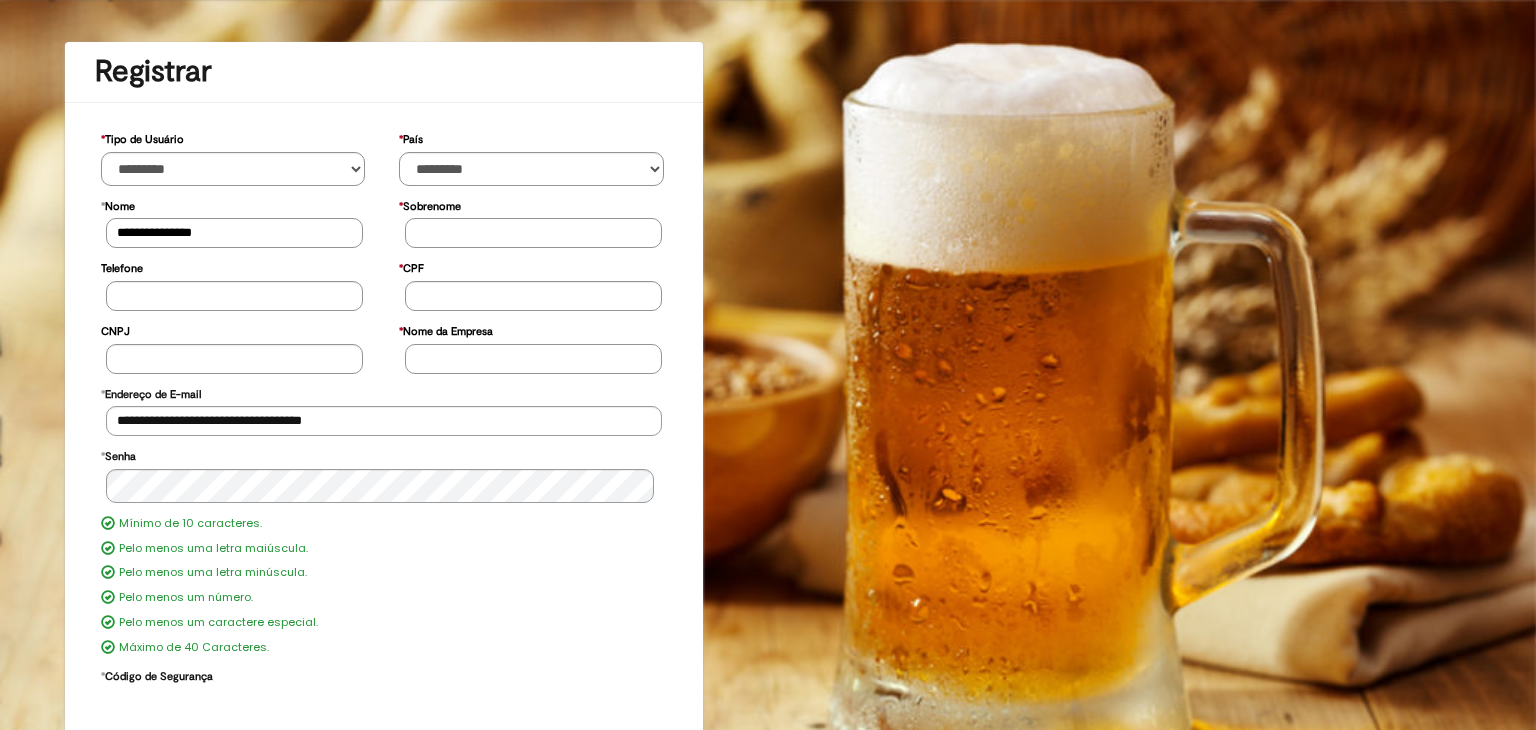 type on "**********" 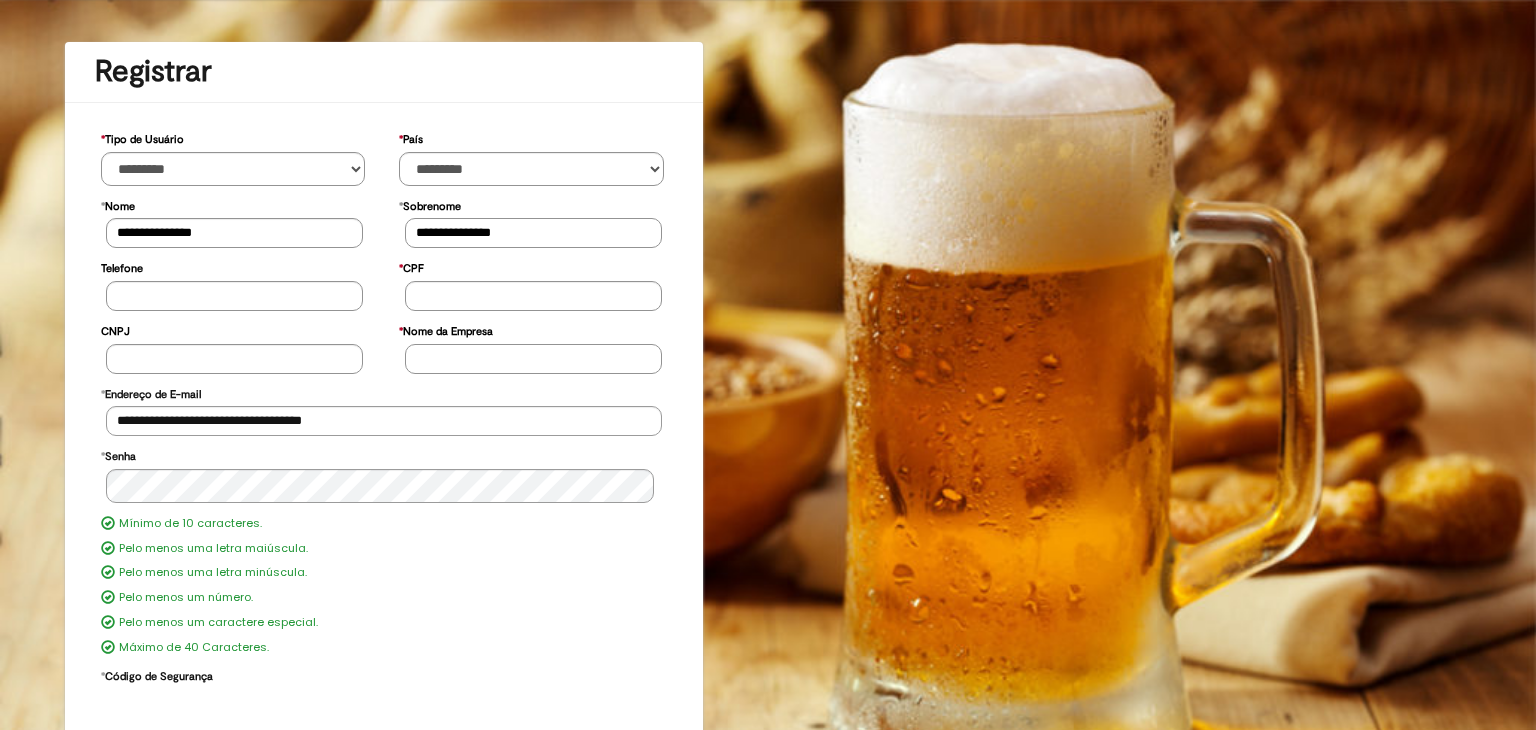 type on "**********" 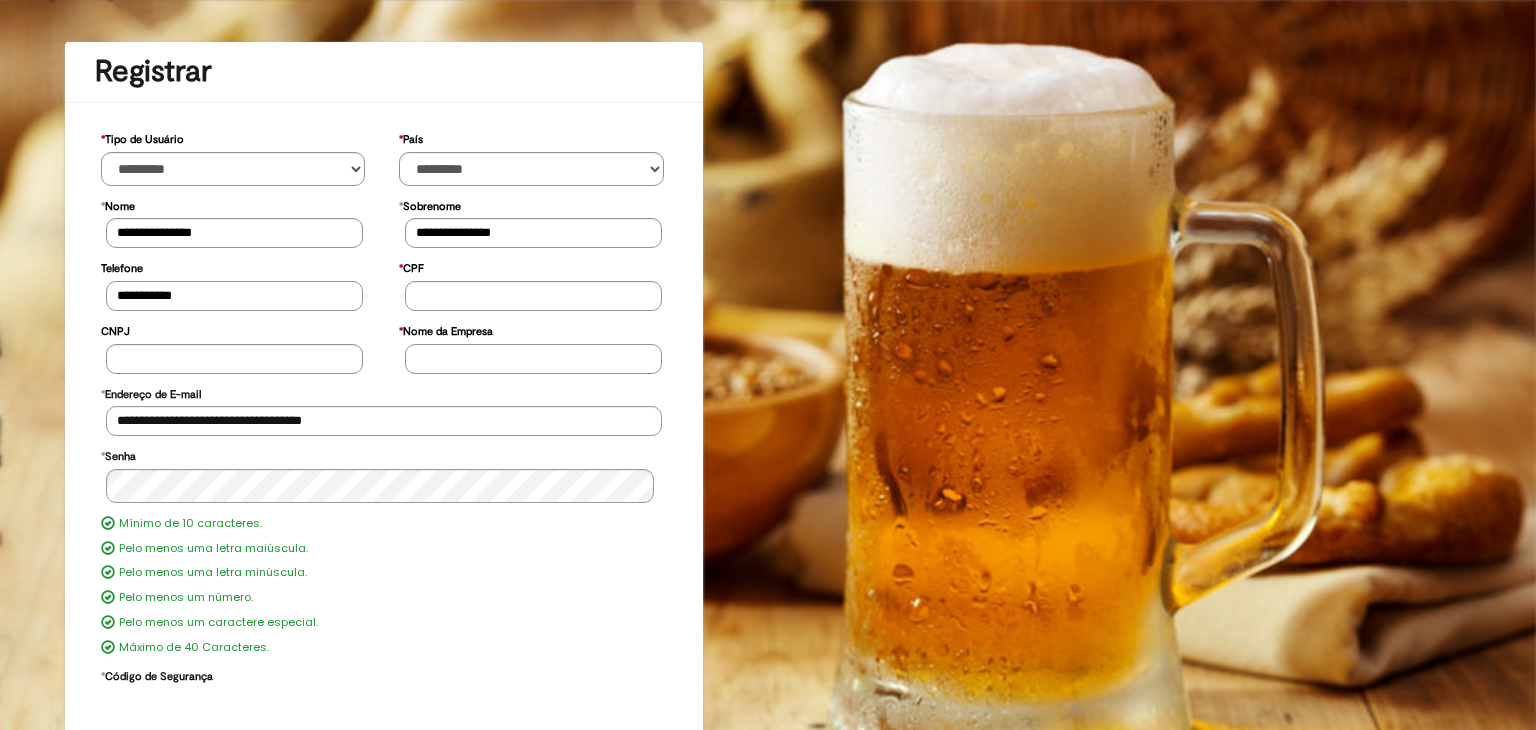 type on "**********" 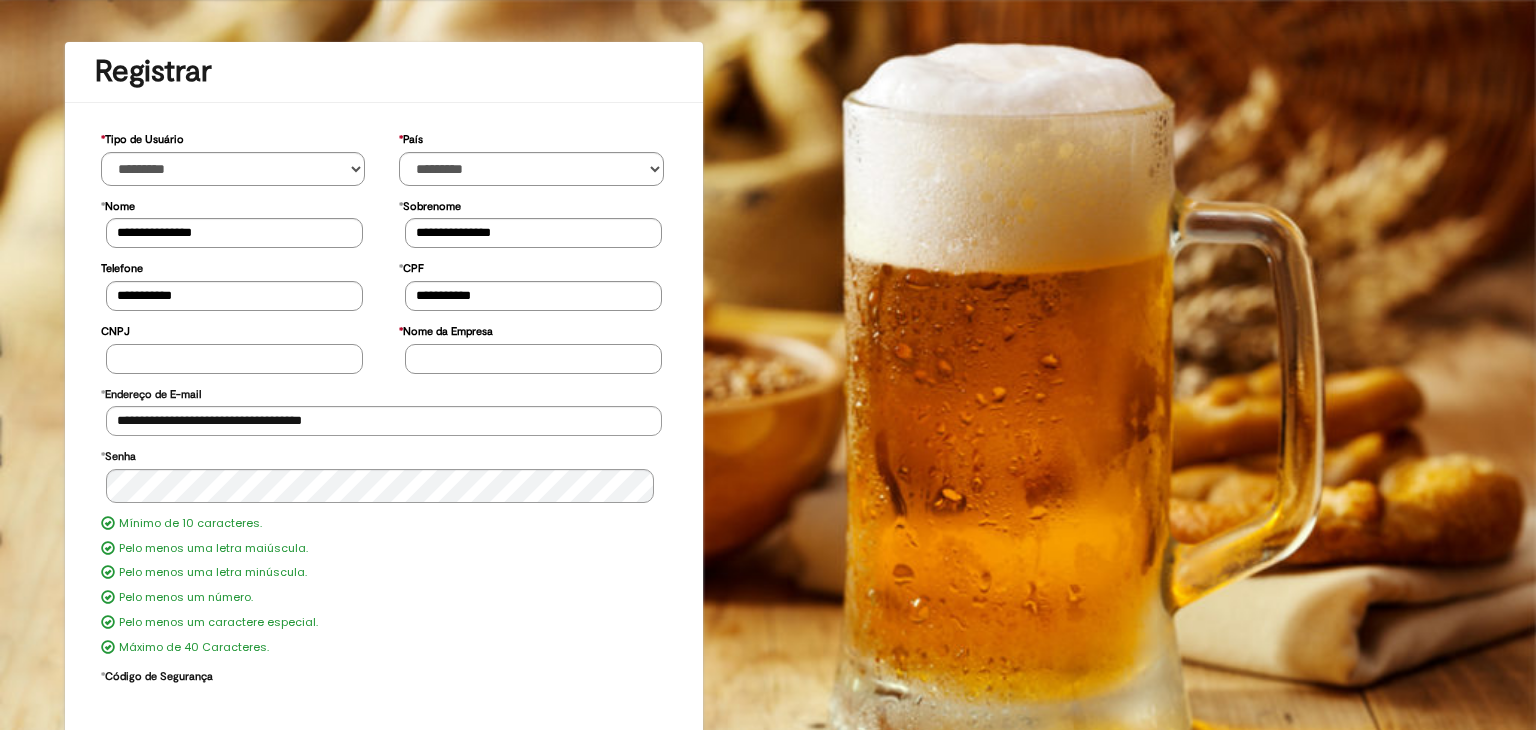 click on "CNPJ" at bounding box center [234, 359] 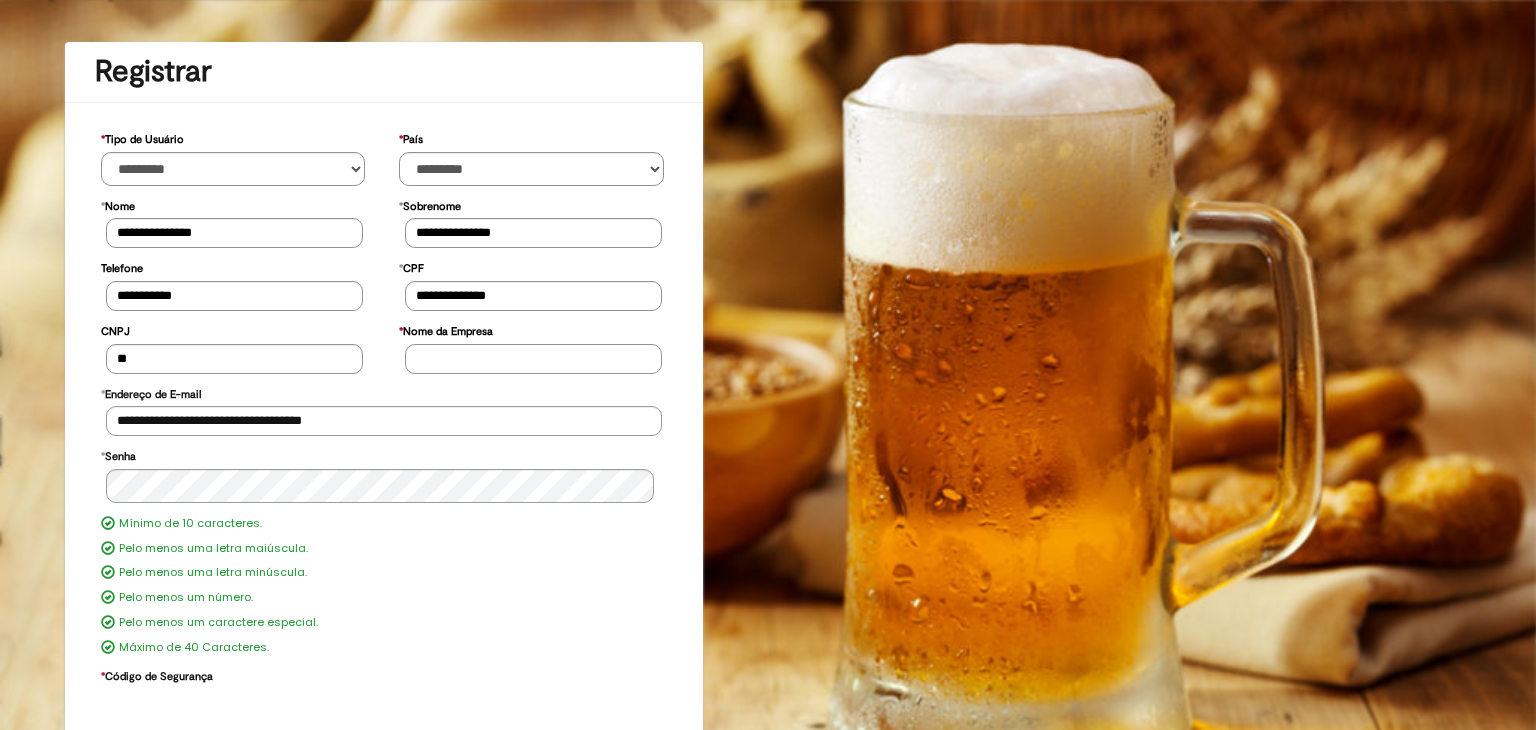 scroll, scrollTop: 86, scrollLeft: 0, axis: vertical 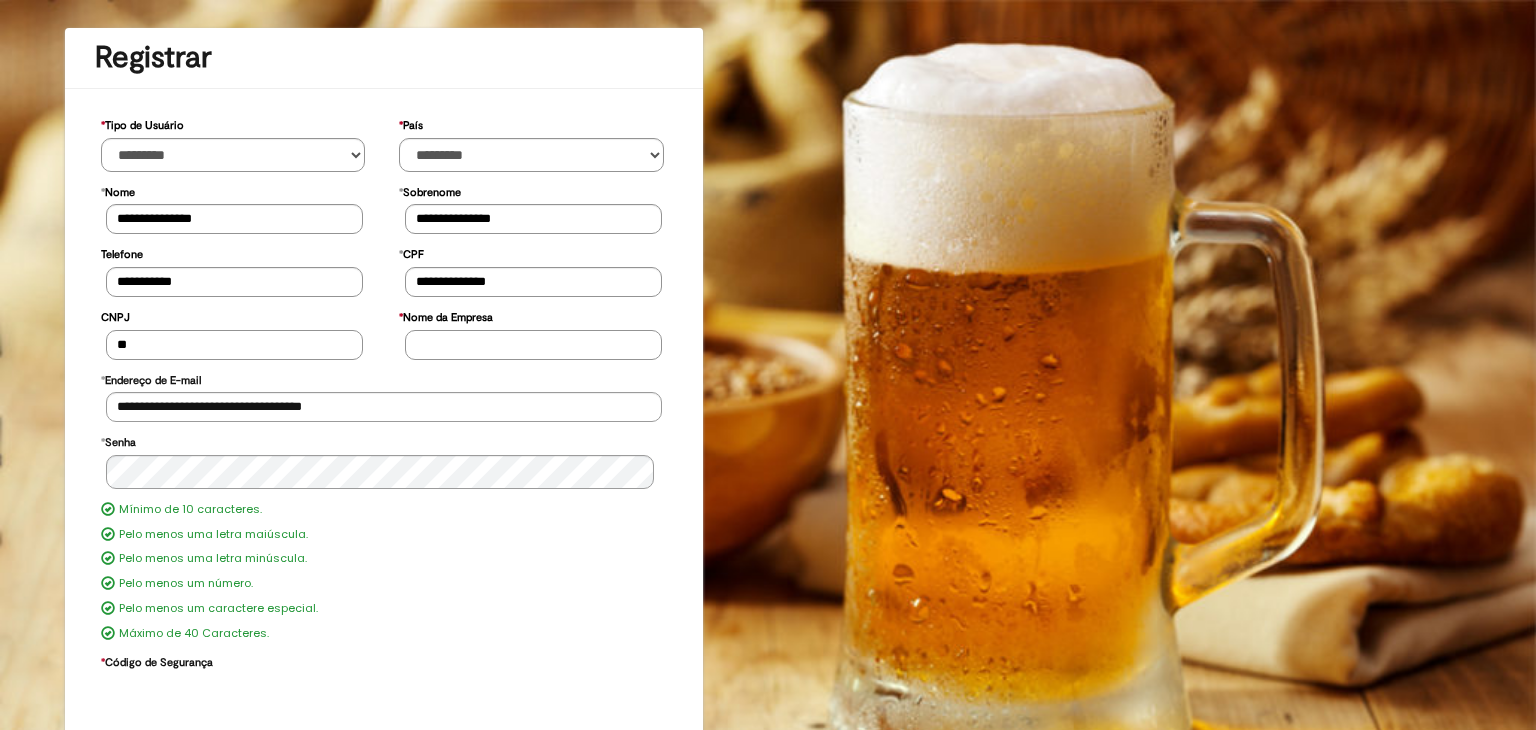 click on "**" at bounding box center (234, 345) 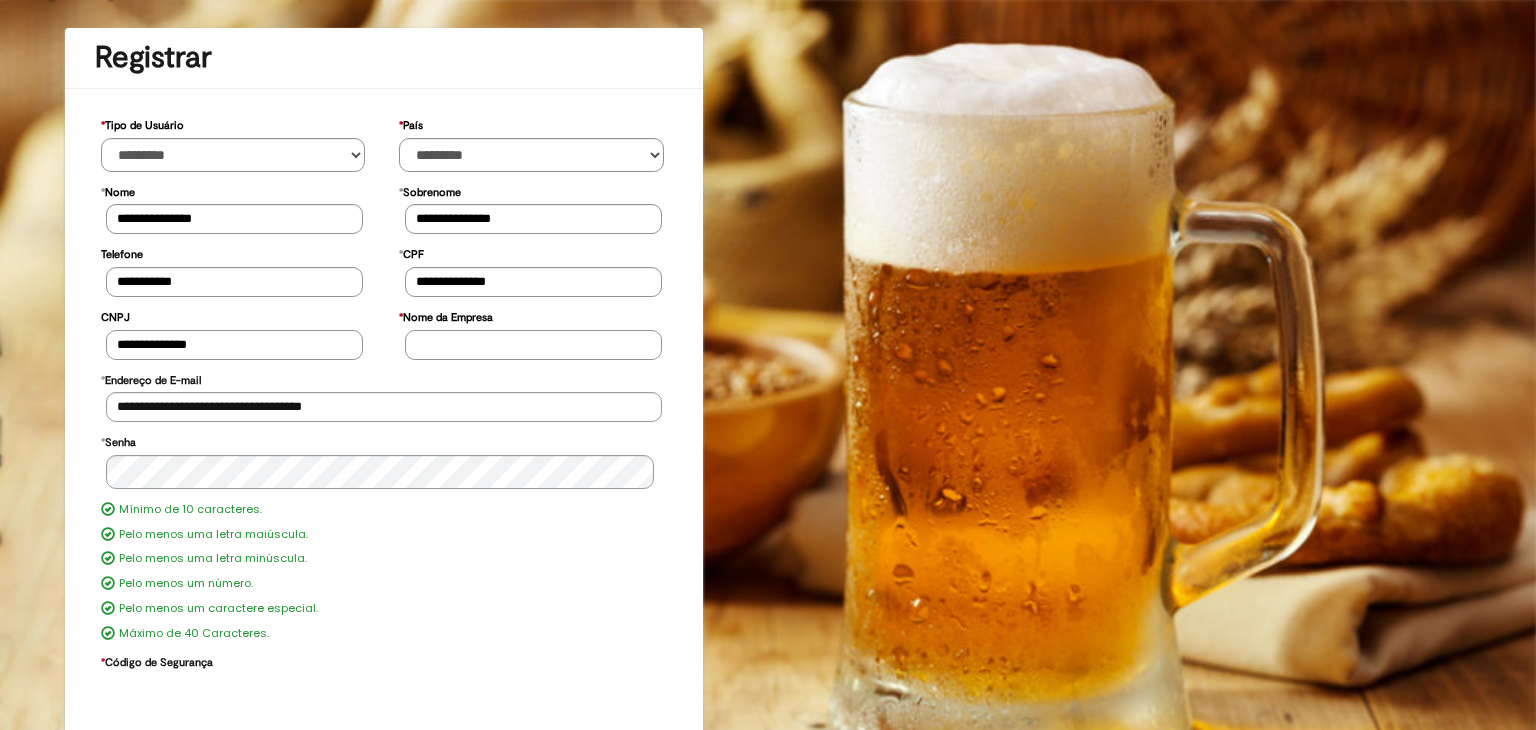 type on "**********" 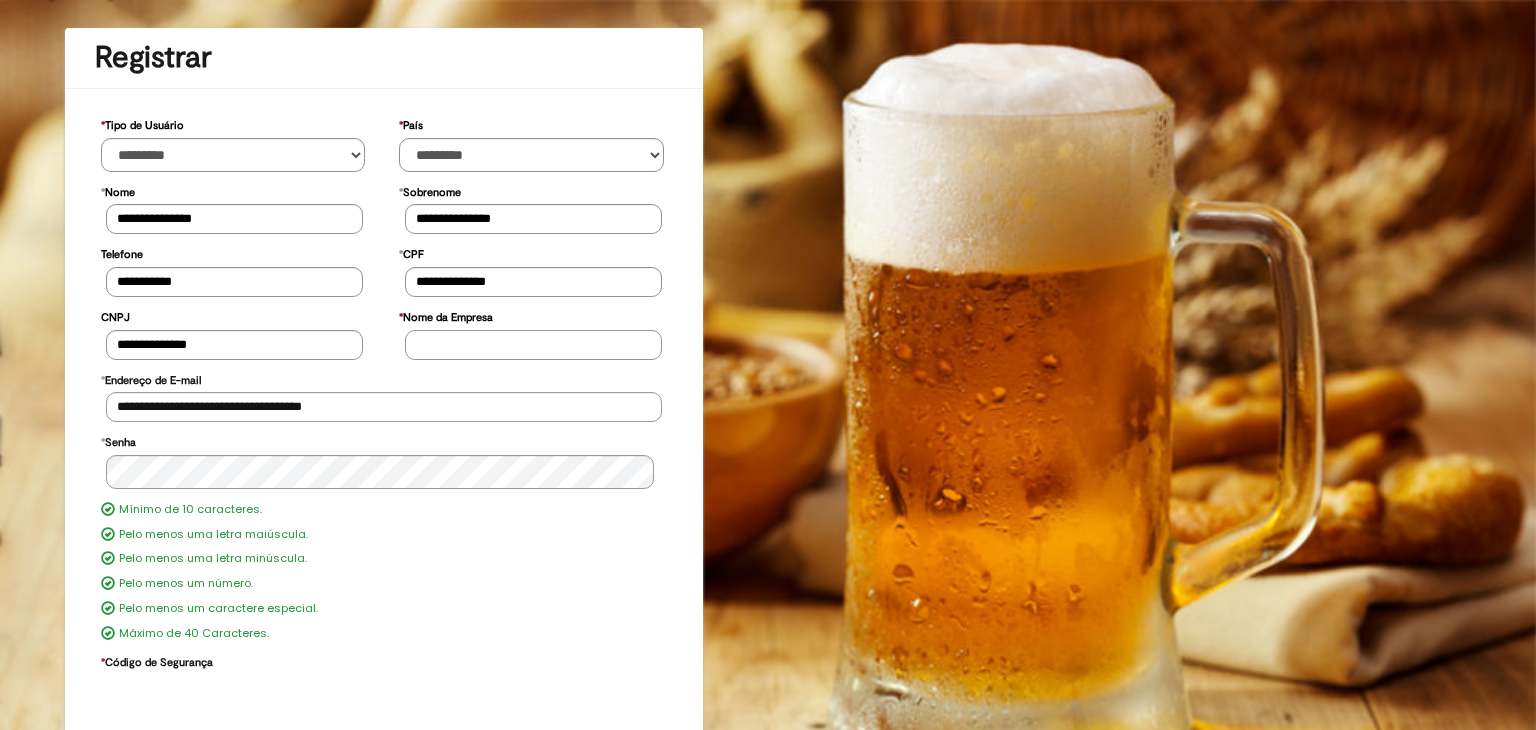 click on "*  Nome da Empresa" at bounding box center [533, 345] 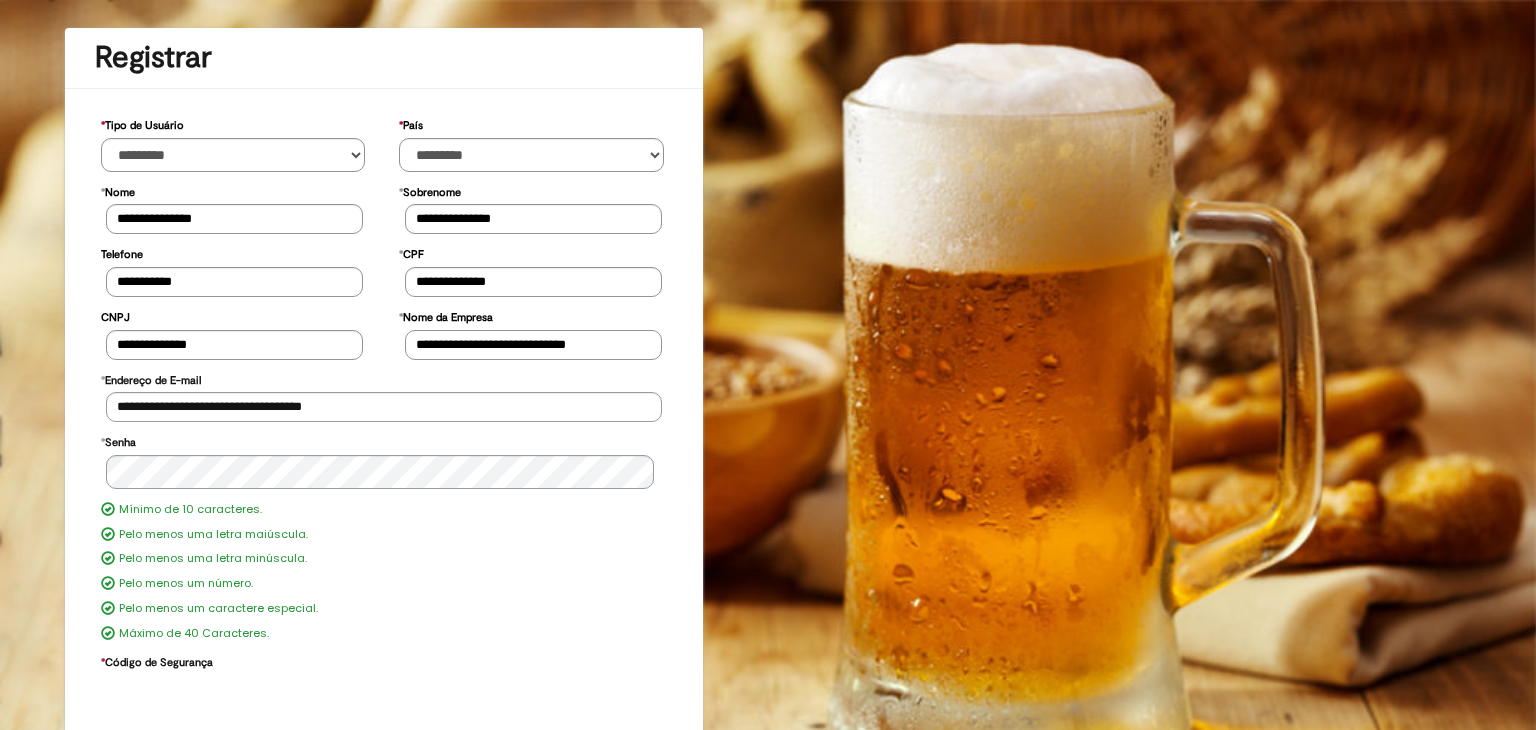 type on "**********" 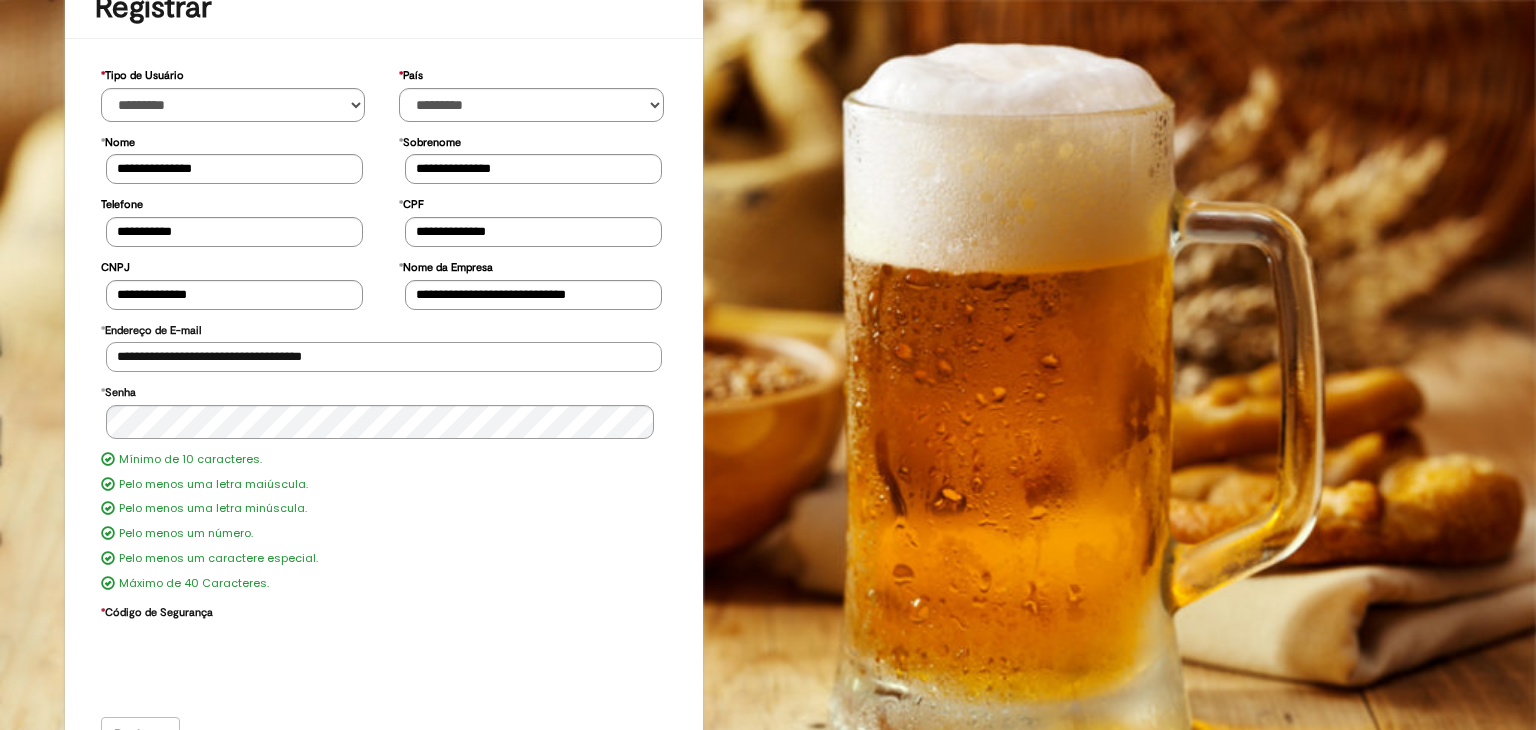 scroll, scrollTop: 152, scrollLeft: 0, axis: vertical 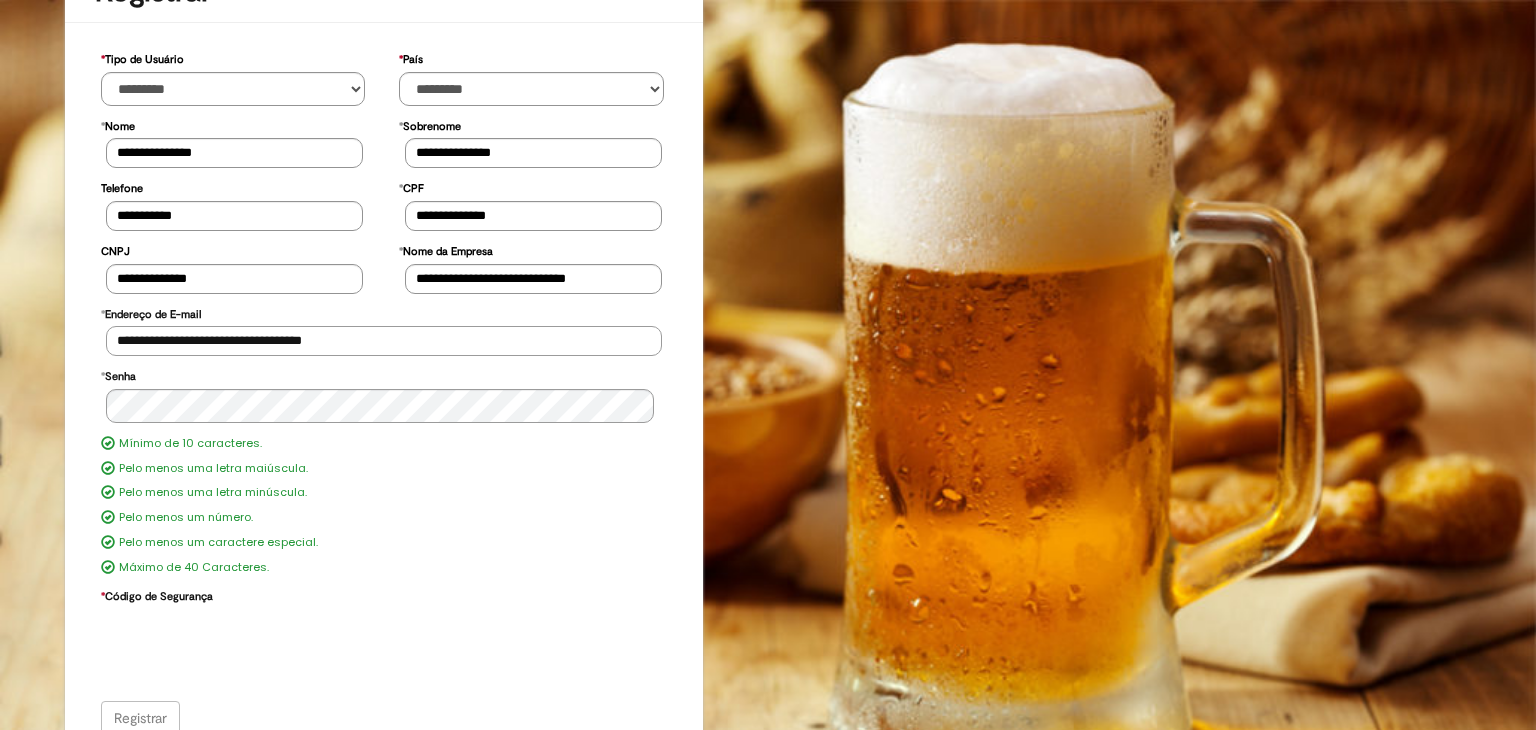 click on "**********" at bounding box center (384, 341) 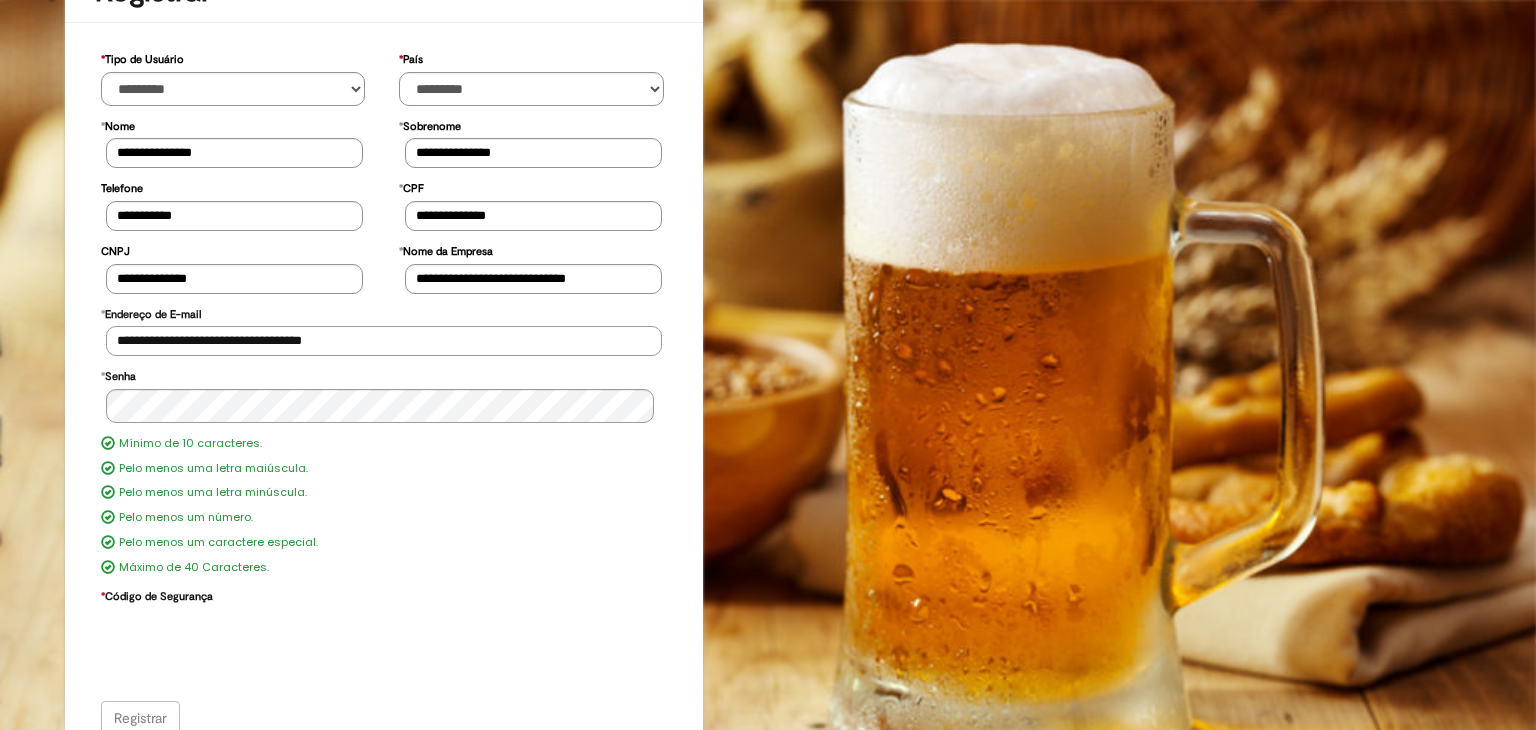 click on "**********" at bounding box center [384, 341] 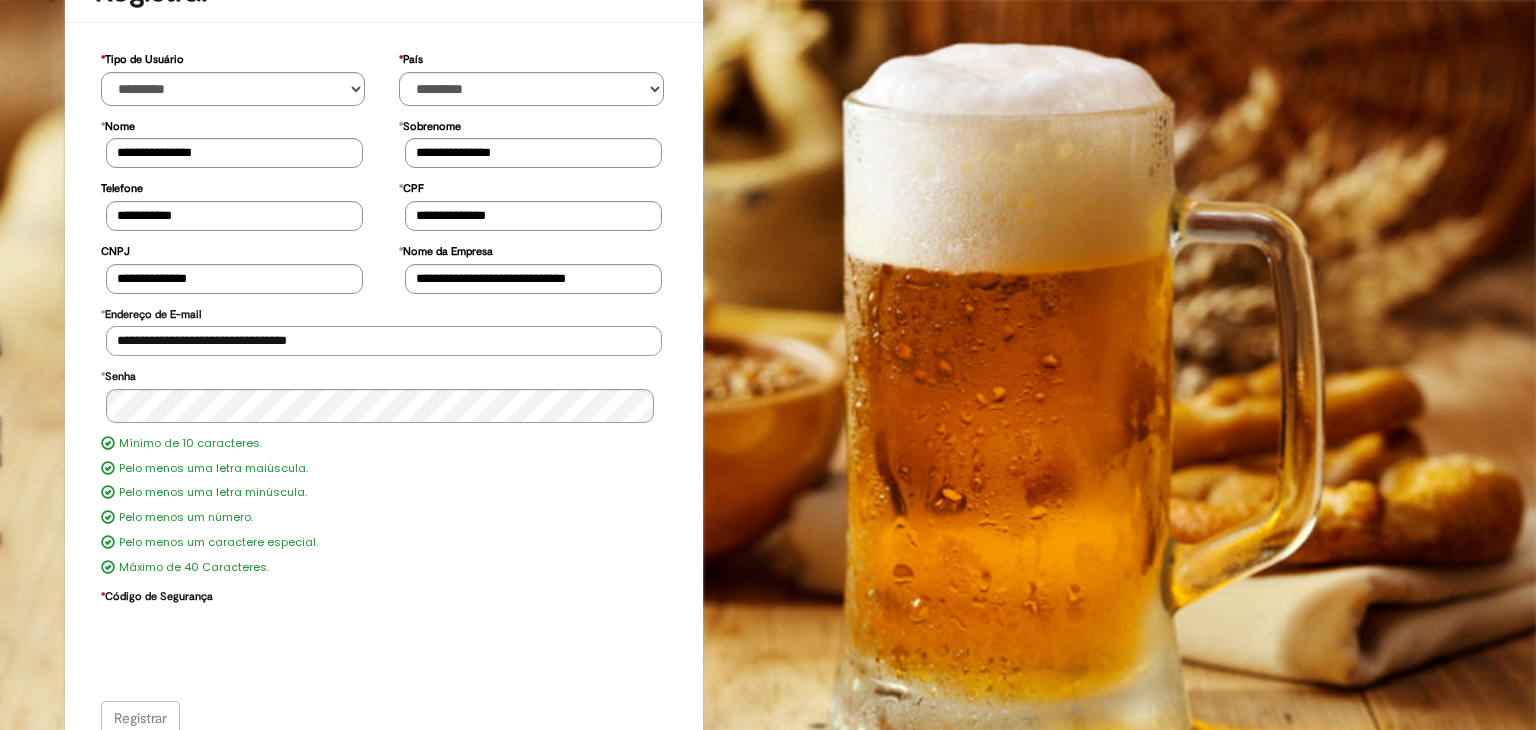 scroll, scrollTop: 172, scrollLeft: 0, axis: vertical 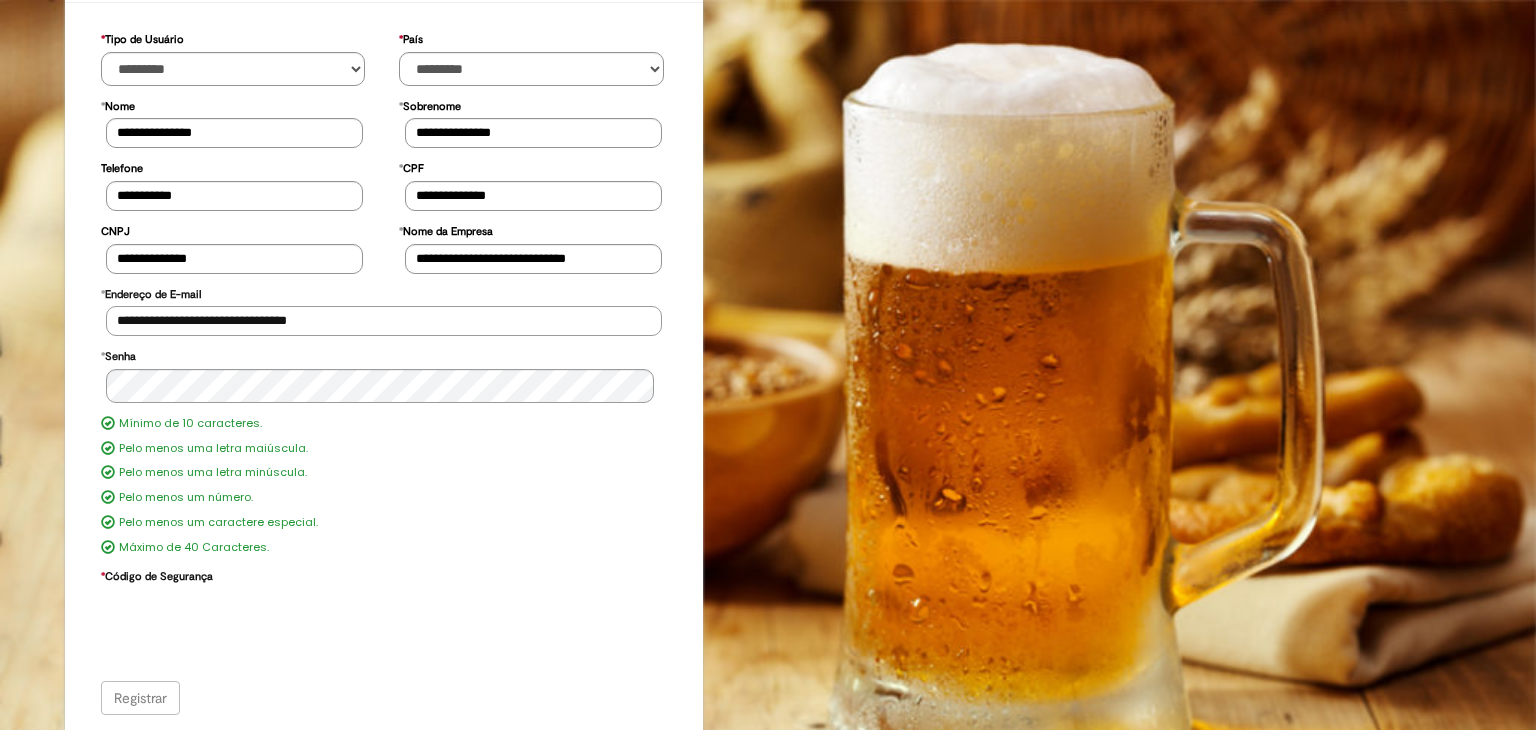 type on "**********" 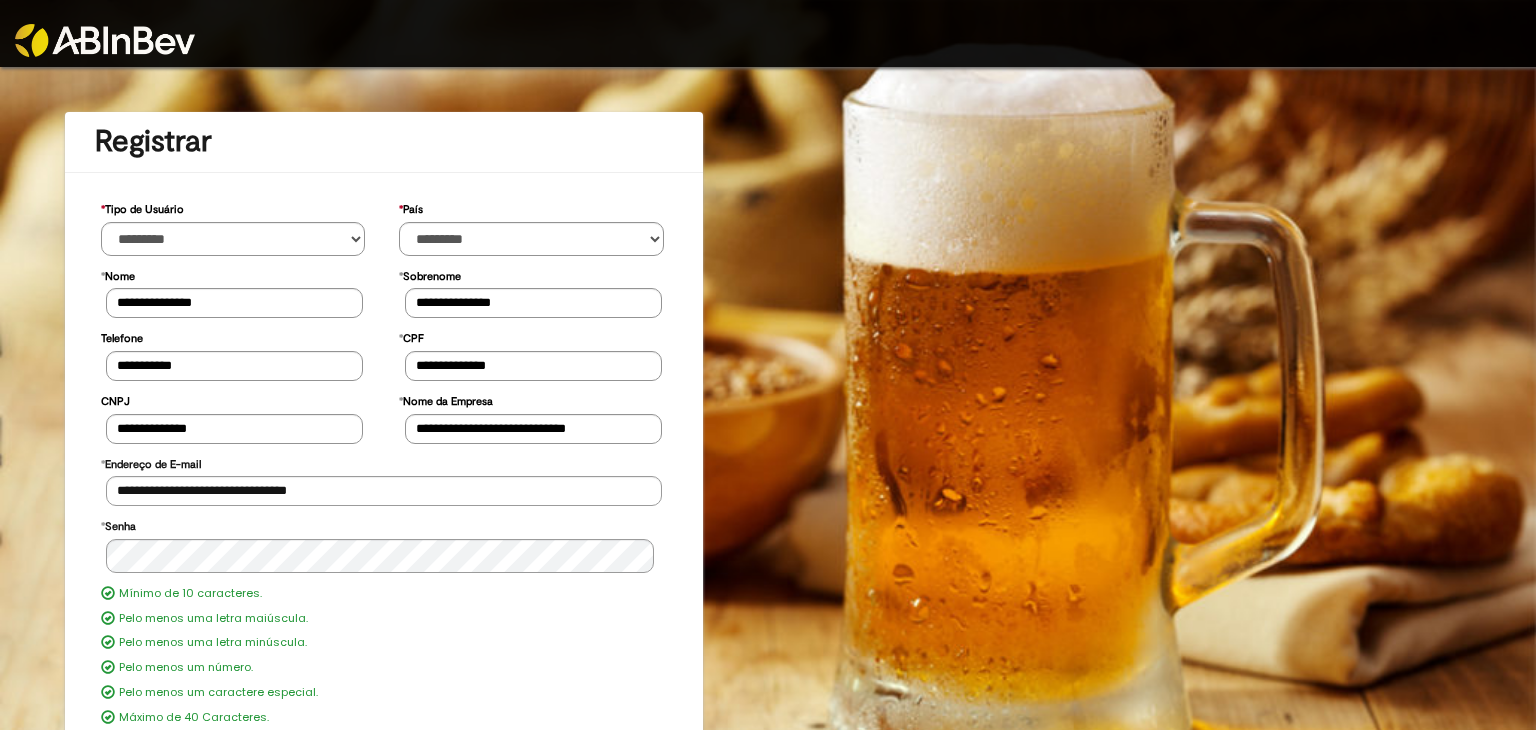 scroll, scrollTop: 0, scrollLeft: 0, axis: both 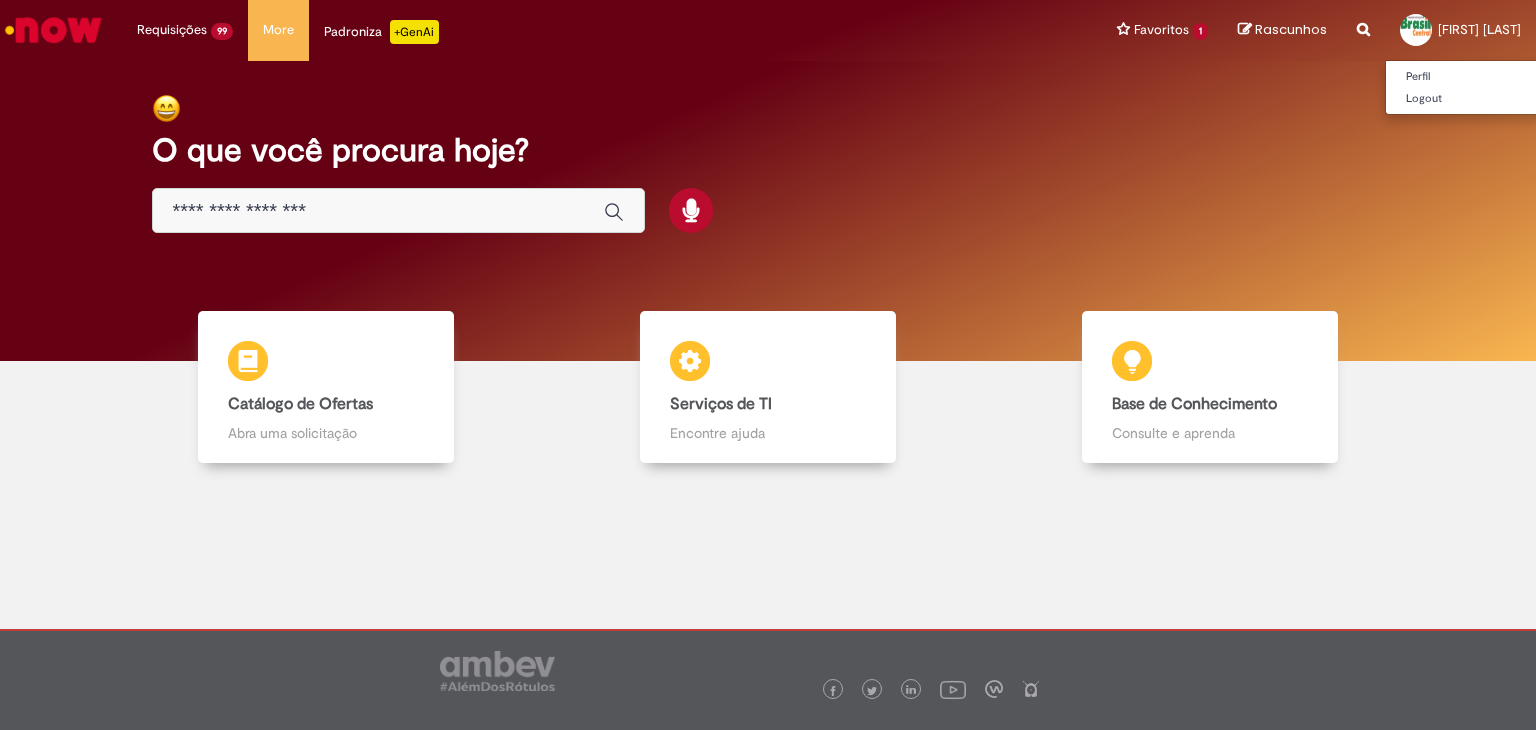 click on "[FIRST] [LAST]" at bounding box center [1479, 29] 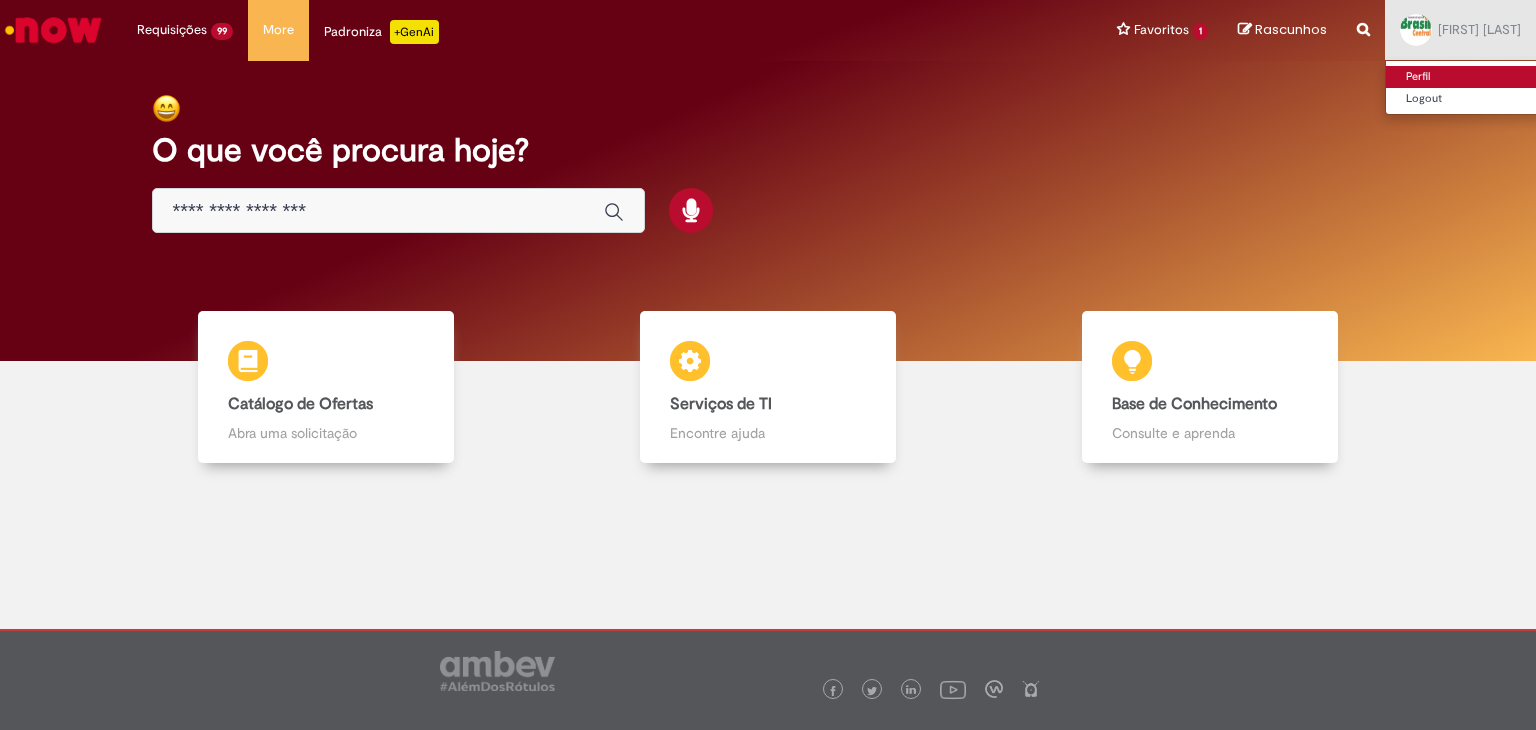 click on "Perfil" at bounding box center [1465, 77] 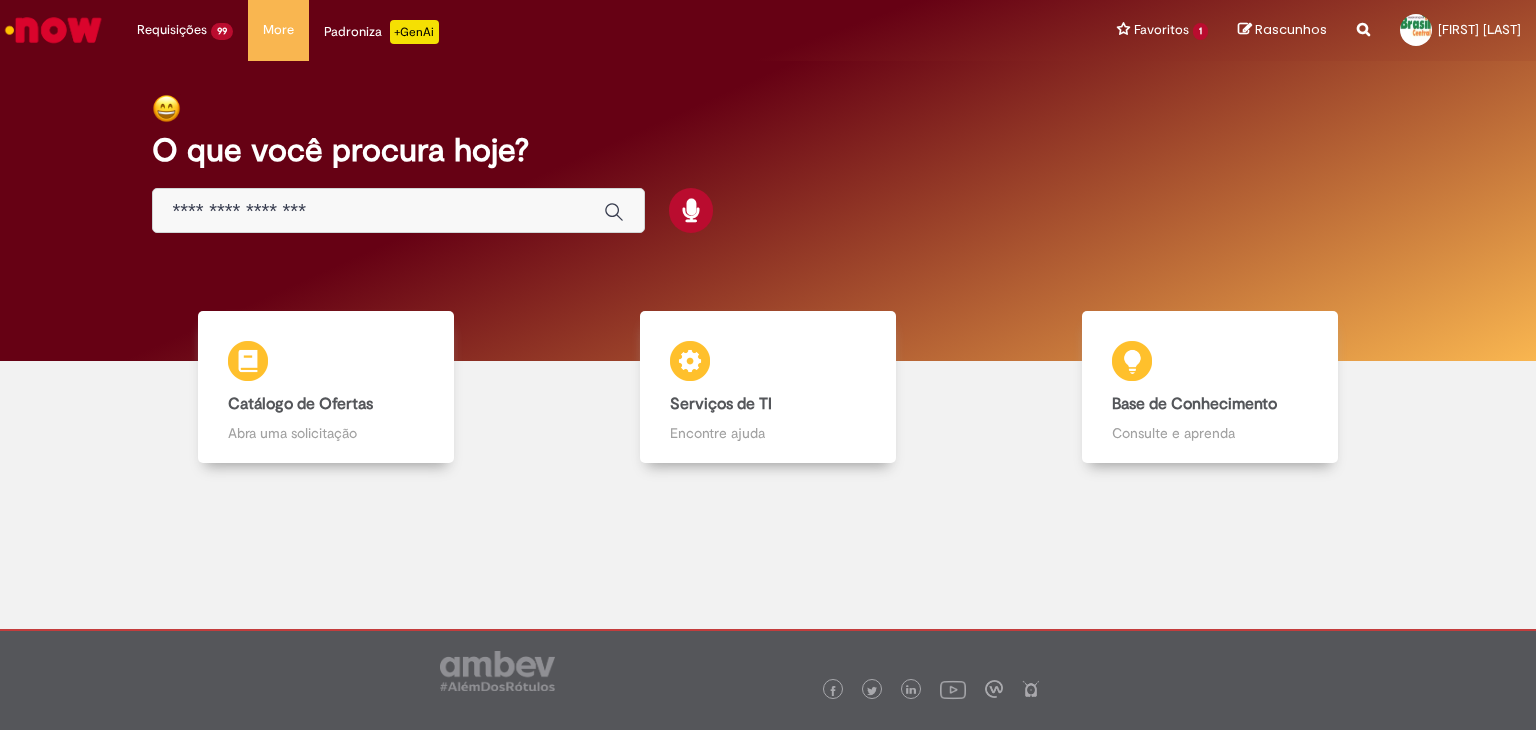 click on "O que você procura hoje?" at bounding box center (768, 164) 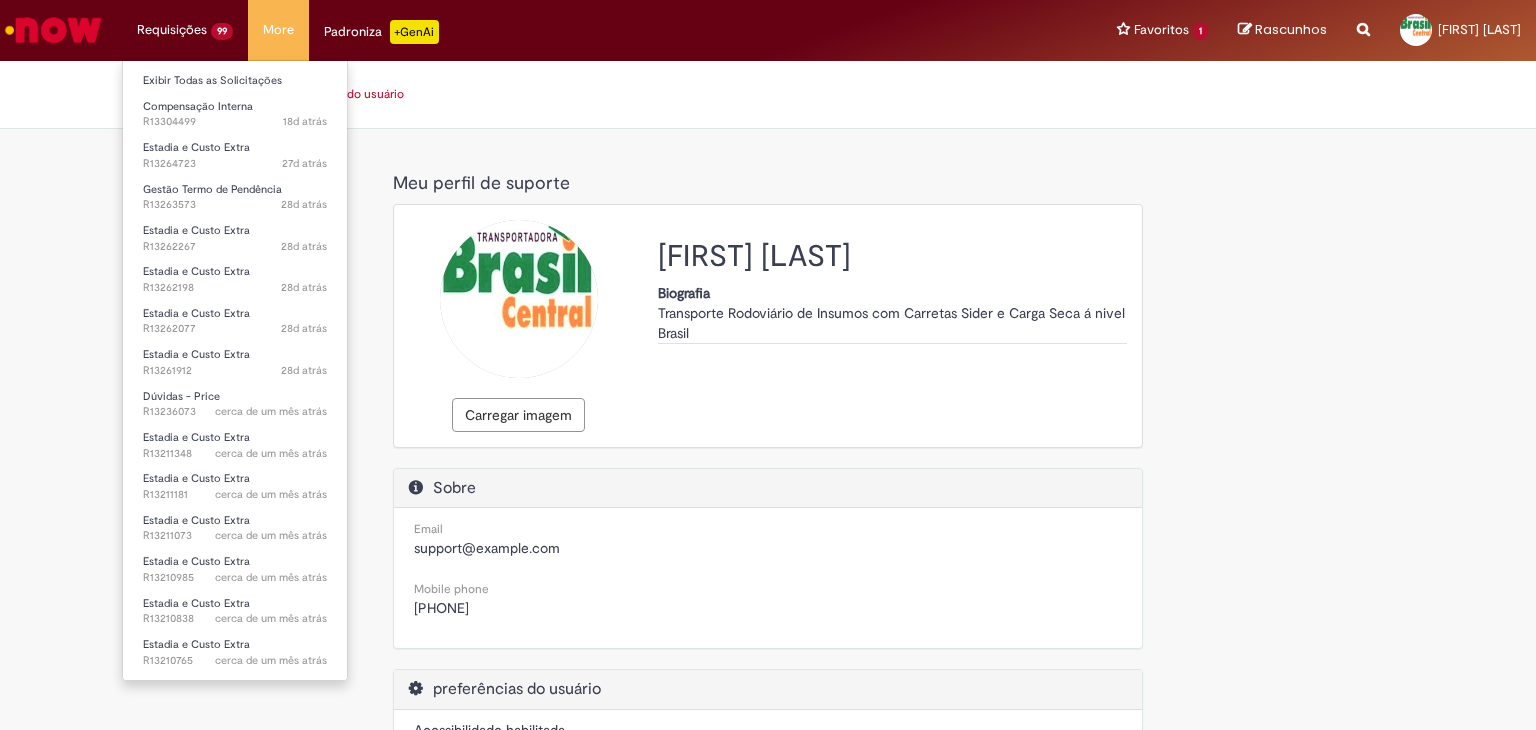 click on "Requisições   99
Exibir Todas as Solicitações
Compensação Interna
18d atrás 18 dias atrás  R13304499
Estadia e Custo Extra
27d atrás 27 dias atrás  R13264723
Gestão Termo de Pendência
28d atrás 28 dias atrás  R13263573
Estadia e Custo Extra
28d atrás 28 dias atrás  R13262267
Estadia e Custo Extra
28d atrás 28 dias atrás  R13262198
Estadia e Custo Extra
28d atrás 28 dias atrás  R13262077
Estadia e Custo Extra
28d atrás 28 dias atrás  R13261912
Dúvidas - Price
cerca de um mês atrás cerca de um mês atrás  R13236073
Estadia e Custo Extra
cerca de um mês atrás cerca de um mês atrás  R13211348
Estadia e Custo Extra
cerca de um mês atrás cerca de um mês atrás  R13211181
Estadia e Custo Extra" at bounding box center [185, 30] 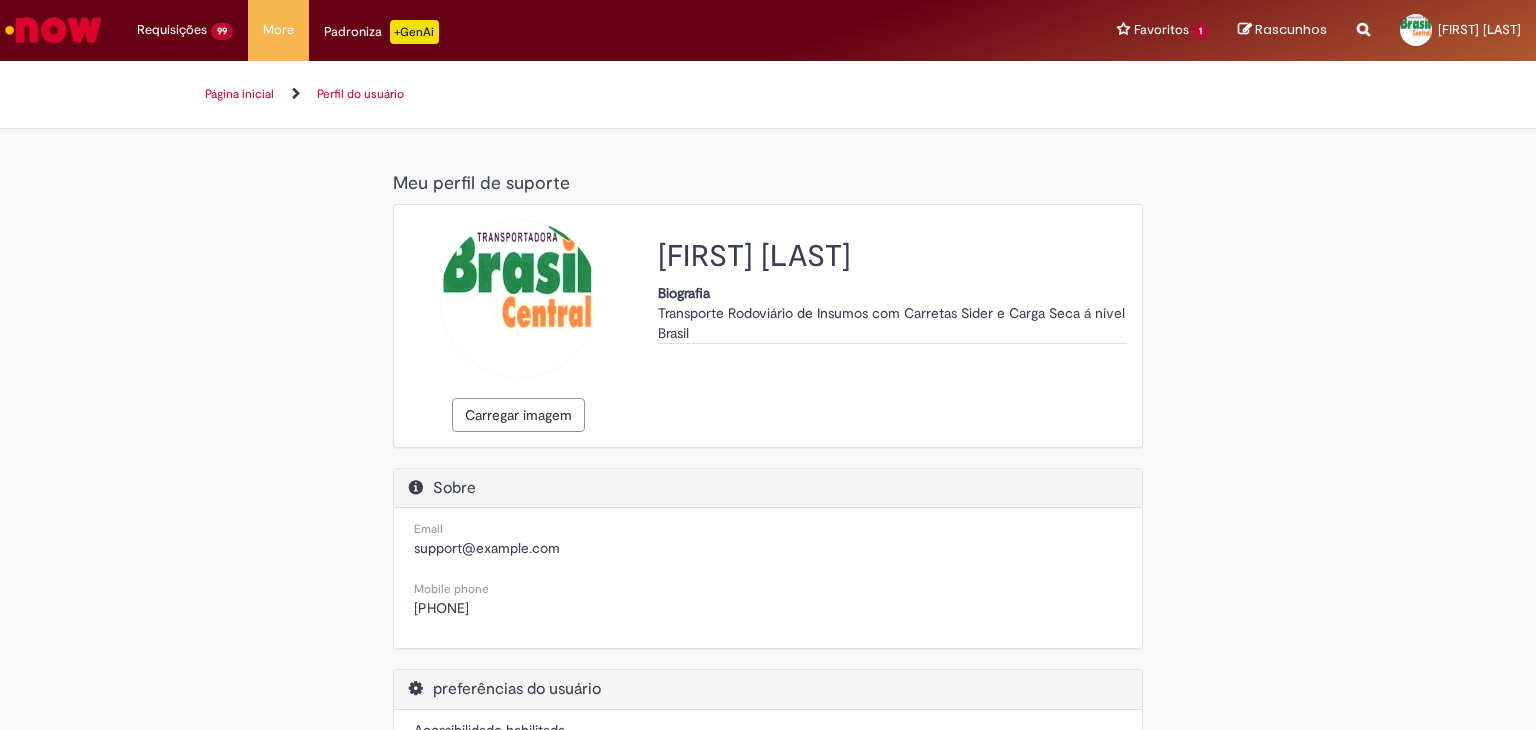 click on "Página inicial
Perfil do usuário" at bounding box center (573, 94) 